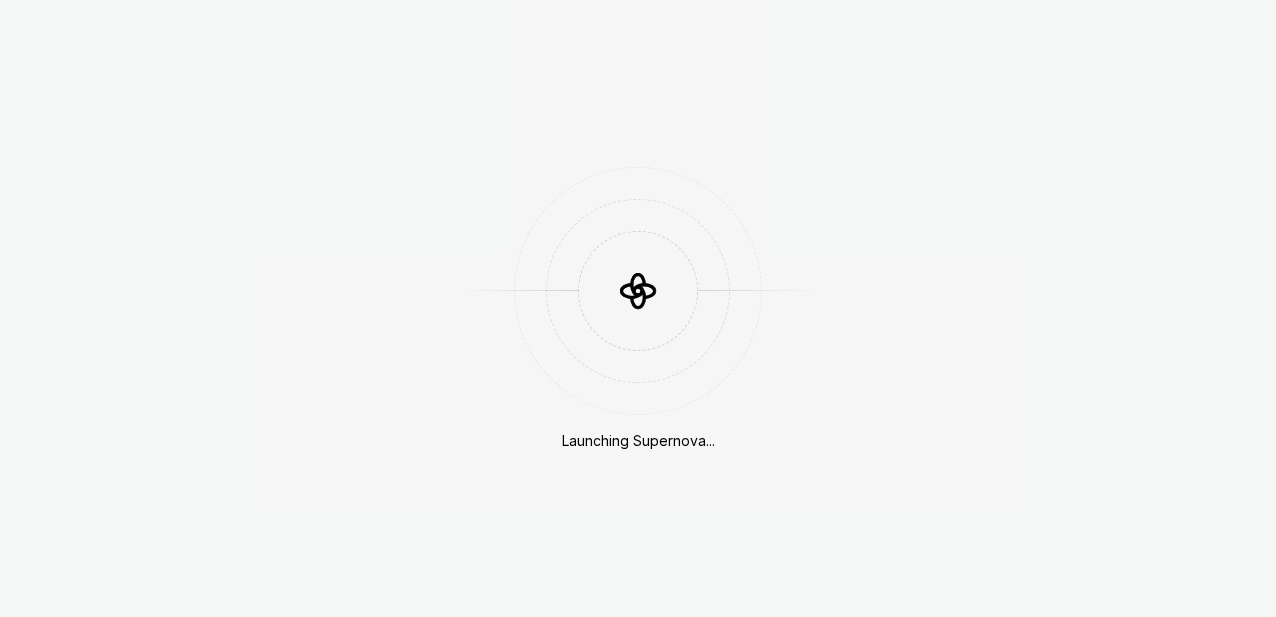 scroll, scrollTop: 0, scrollLeft: 0, axis: both 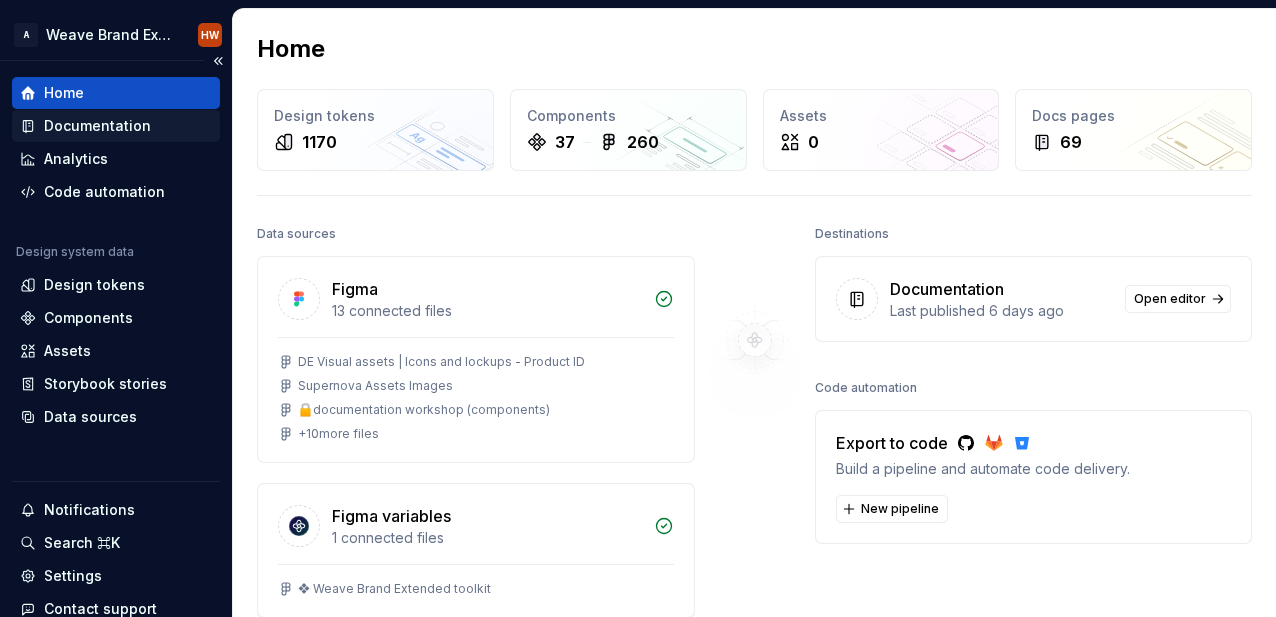 click on "Documentation" at bounding box center [97, 126] 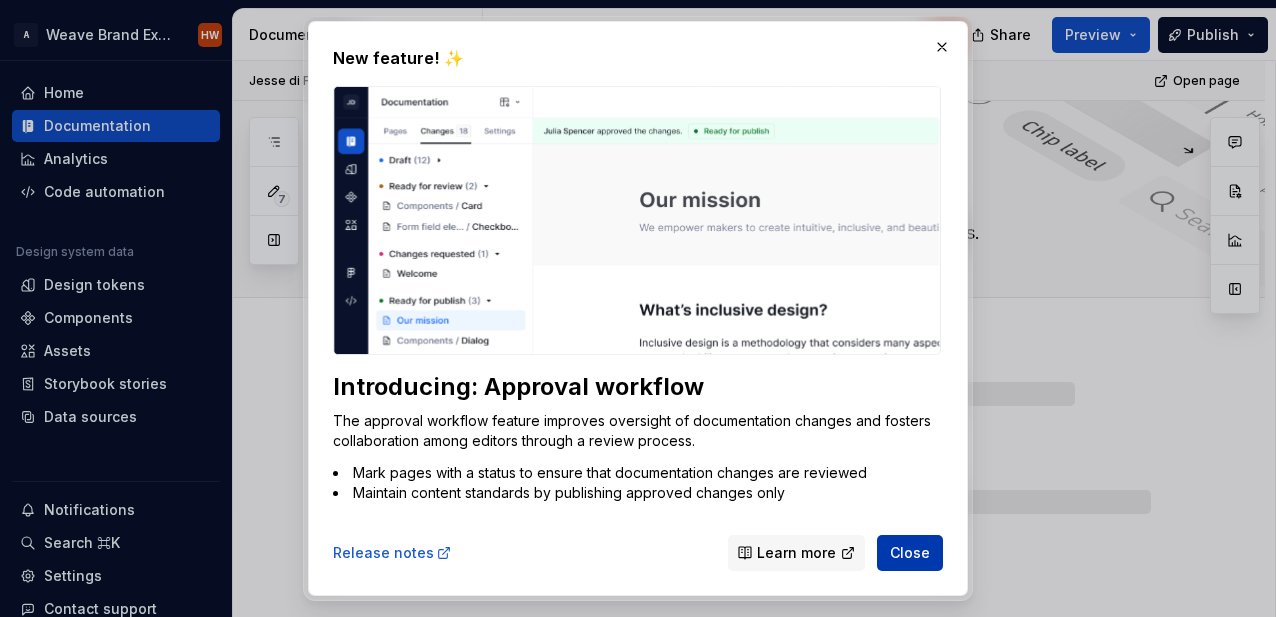 click on "Close" at bounding box center [910, 553] 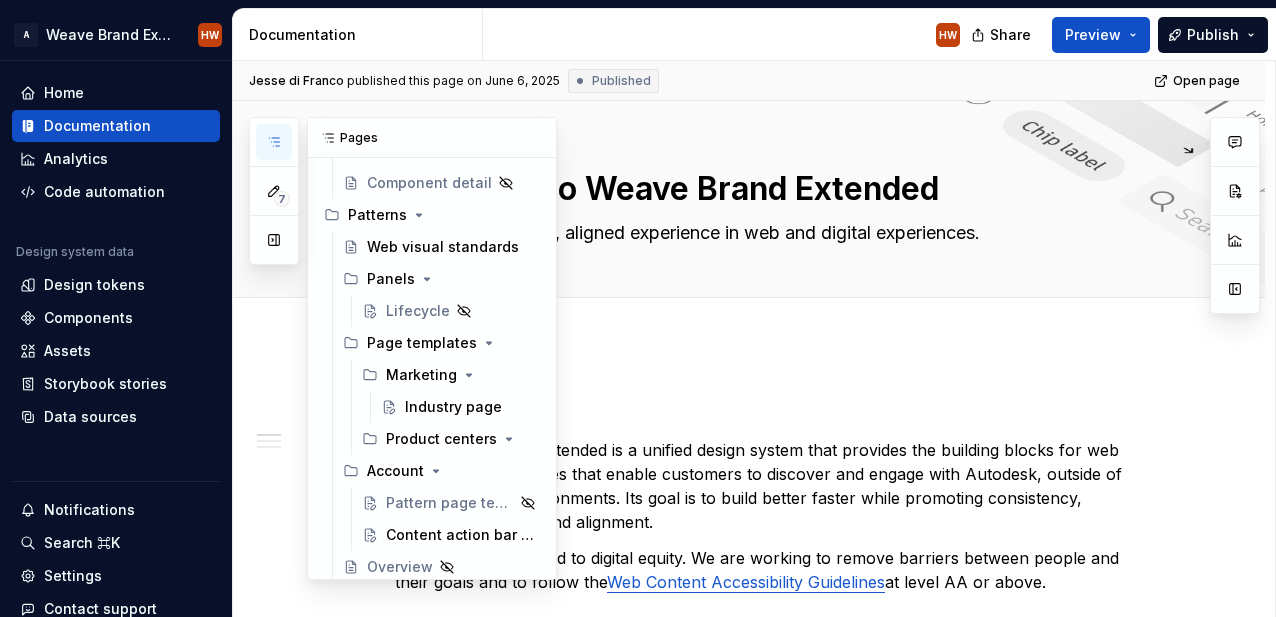 scroll, scrollTop: 1848, scrollLeft: 0, axis: vertical 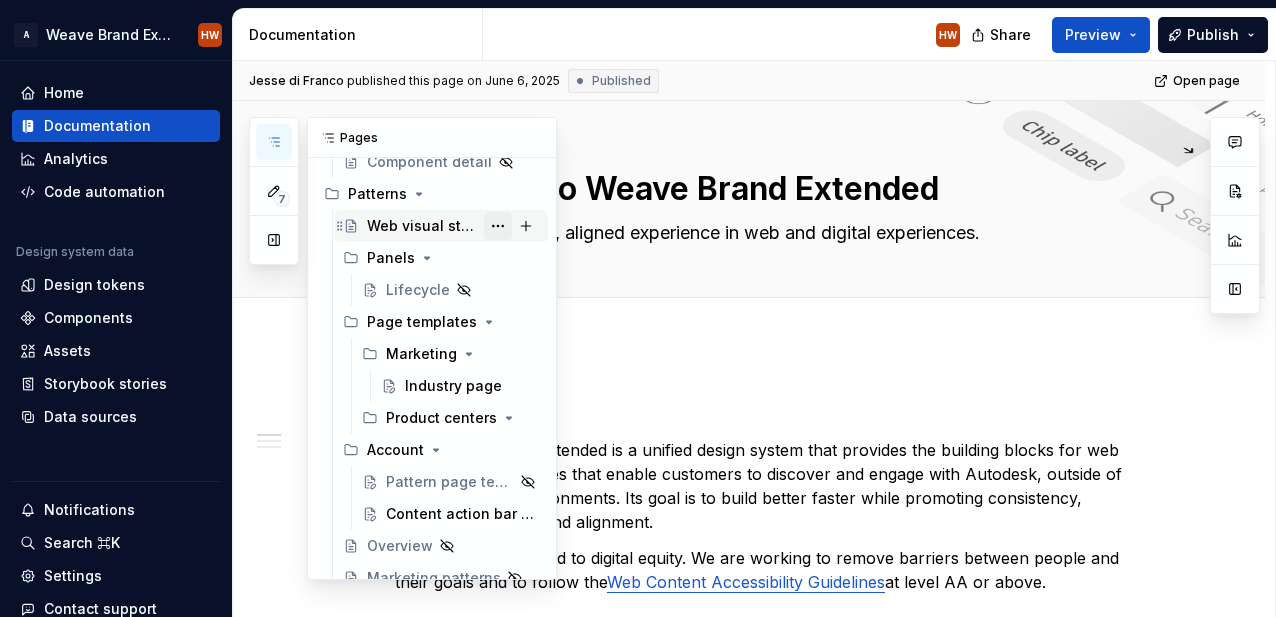 click at bounding box center [498, 226] 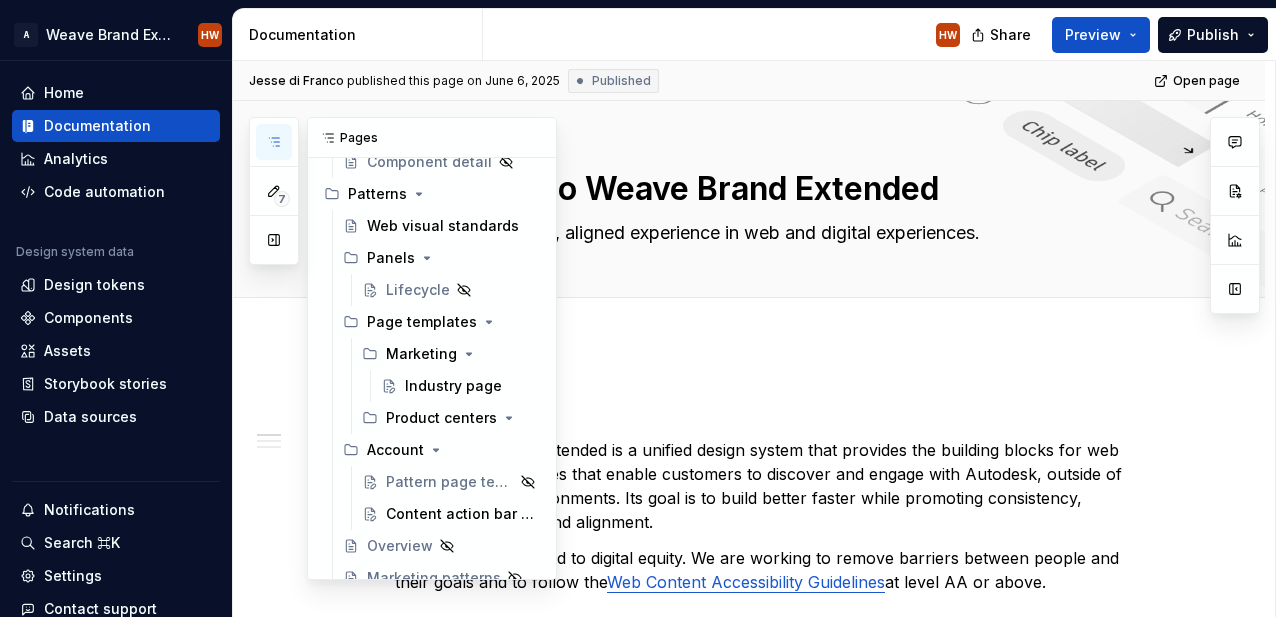 click on "7 Pages Add
Accessibility guide for tree Page tree.
Navigate the tree with the arrow keys. Common tree hotkeys apply. Further keybindings are available:
enter to execute primary action on focused item
f2 to start renaming the focused item
escape to abort renaming an item
control+d to start dragging selected items
Welcome to Weave Brand Extended HW Announcements Foundations Foundation overview  Colors Colors Colors Colors (FY26 Brand refresh) Data visualization Elevation  Typography Layout Spacing Themes How WBE extends Brand Accessibility Component status Components Component overview Accordion Alert  Autocomplete Autocomplete Badge Breadcrumbs Button Button Group Card Checkbox Chip Date Picker Divider Empty State  List Link Link List Link with Icon  Menu Modal  Panel List Pagination Progress Radio Button Search  Select  Skeleton Stepper Switch Table Tabs Text Input Toast Toggle Button Group Toolbar Tooltip Tree View Component detail Home" at bounding box center [403, 348] 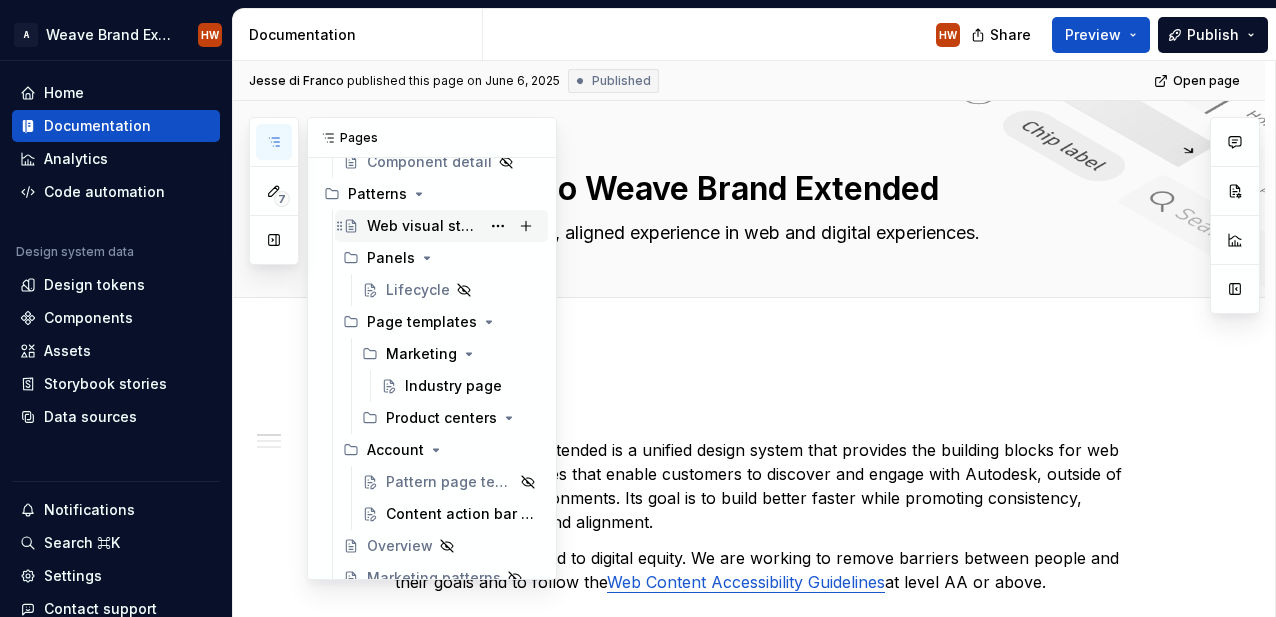 click on "Web visual standards" at bounding box center [423, 226] 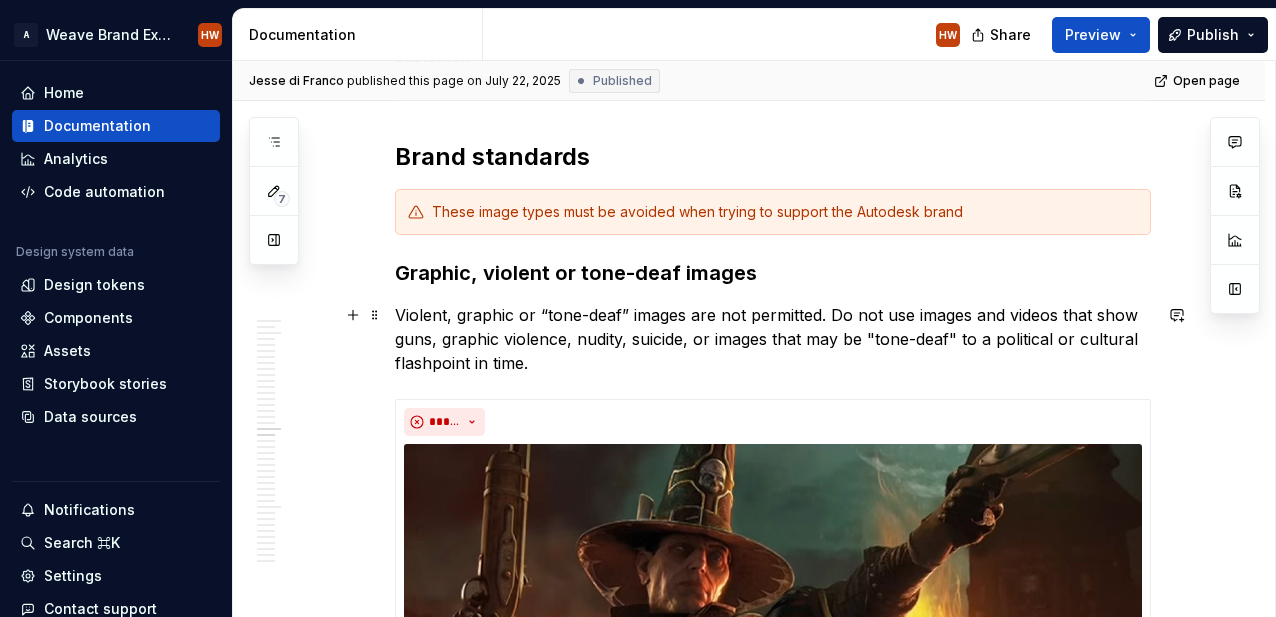 scroll, scrollTop: 14394, scrollLeft: 0, axis: vertical 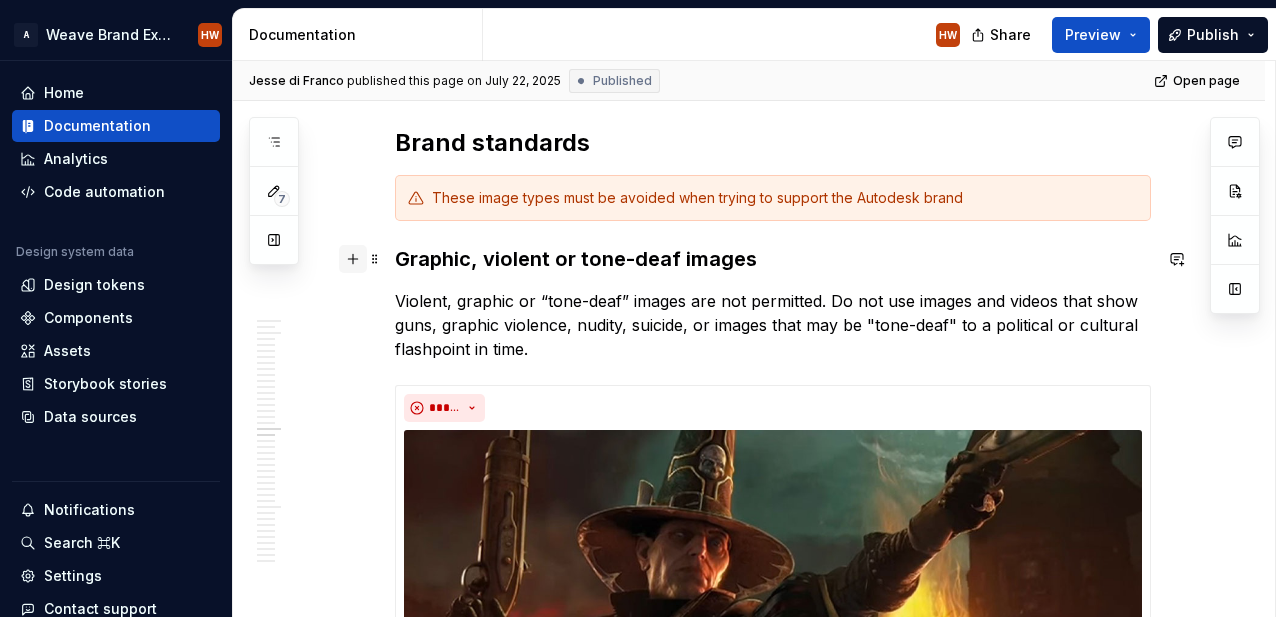 click at bounding box center (353, 259) 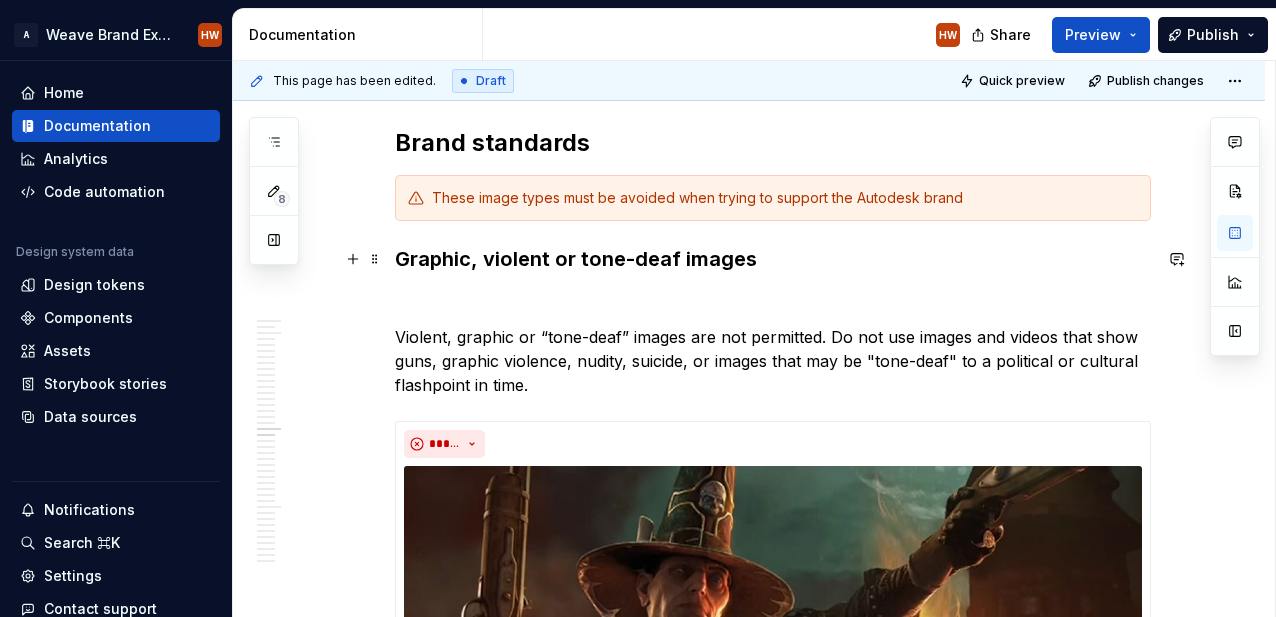 click on "Graphic, violent or tone-deaf images" at bounding box center [773, 259] 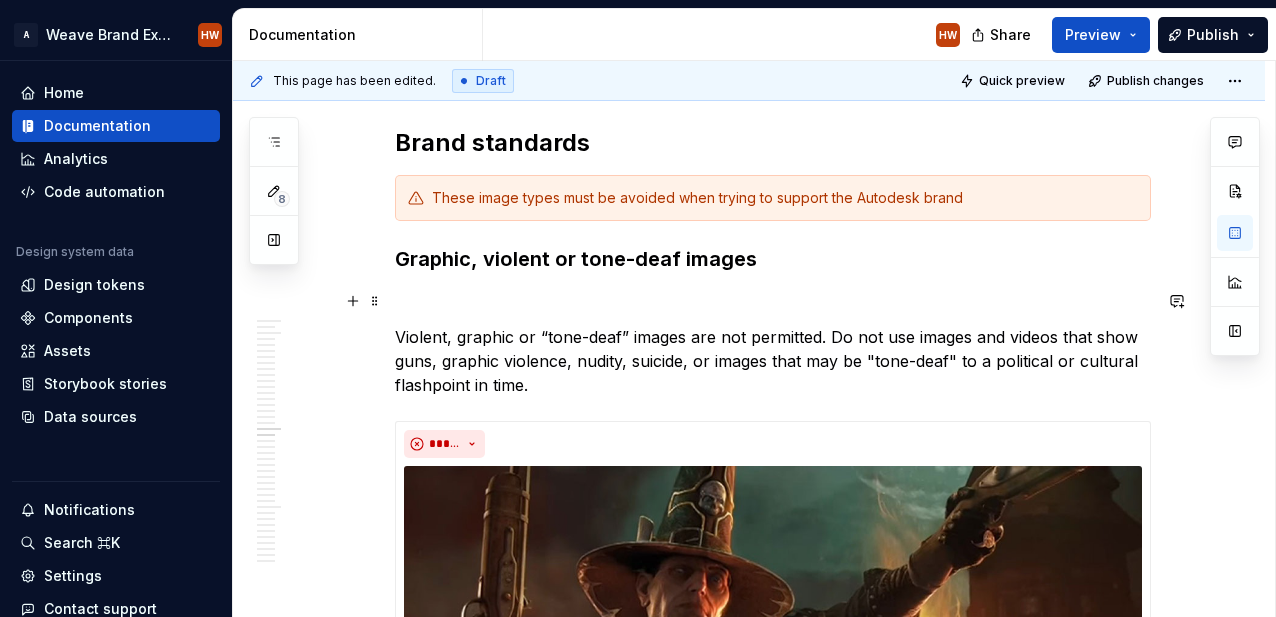 click at bounding box center (773, 301) 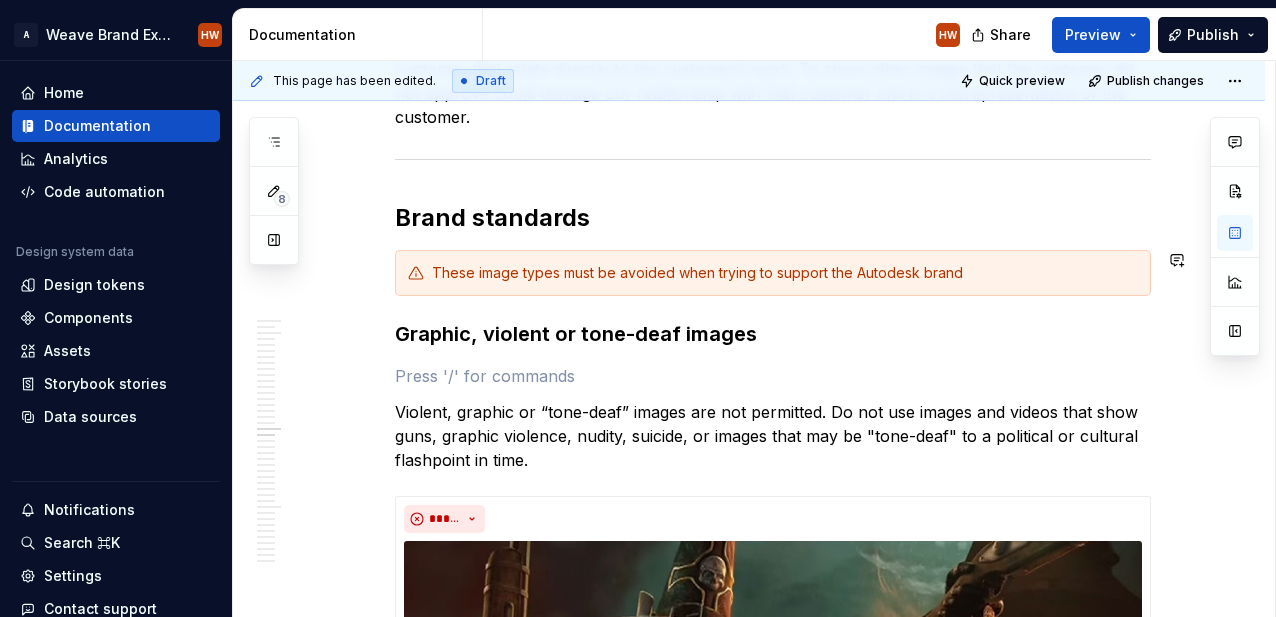 scroll, scrollTop: 14333, scrollLeft: 0, axis: vertical 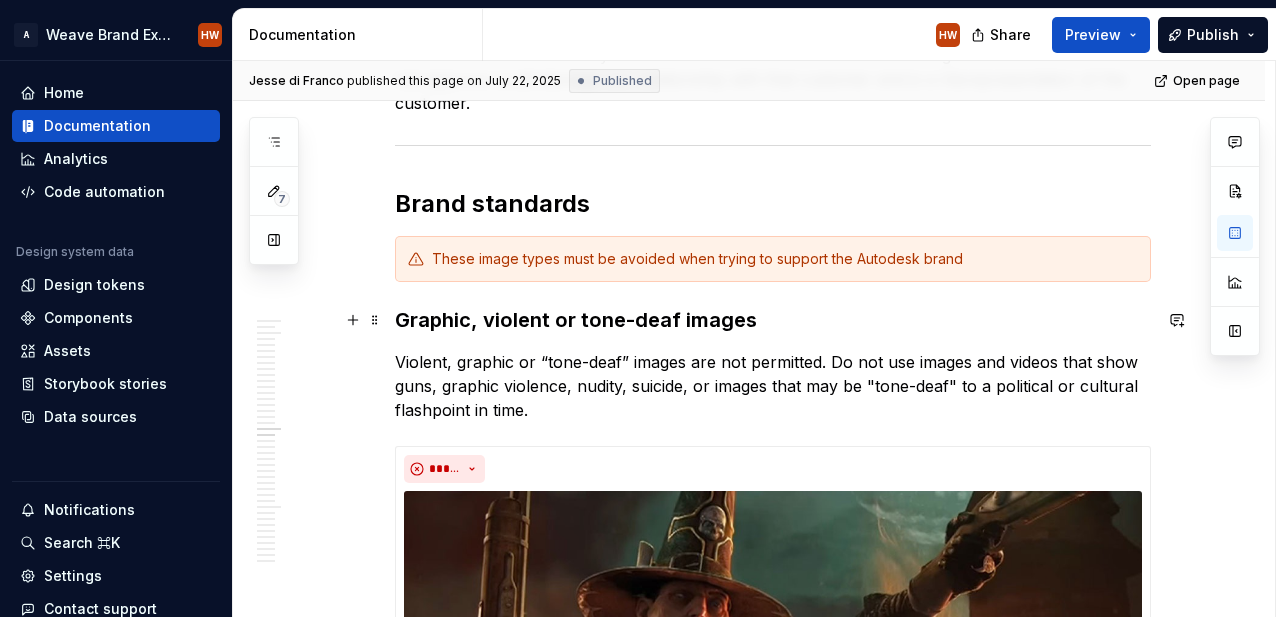 click on "Graphic, violent or tone-deaf images" at bounding box center (773, 320) 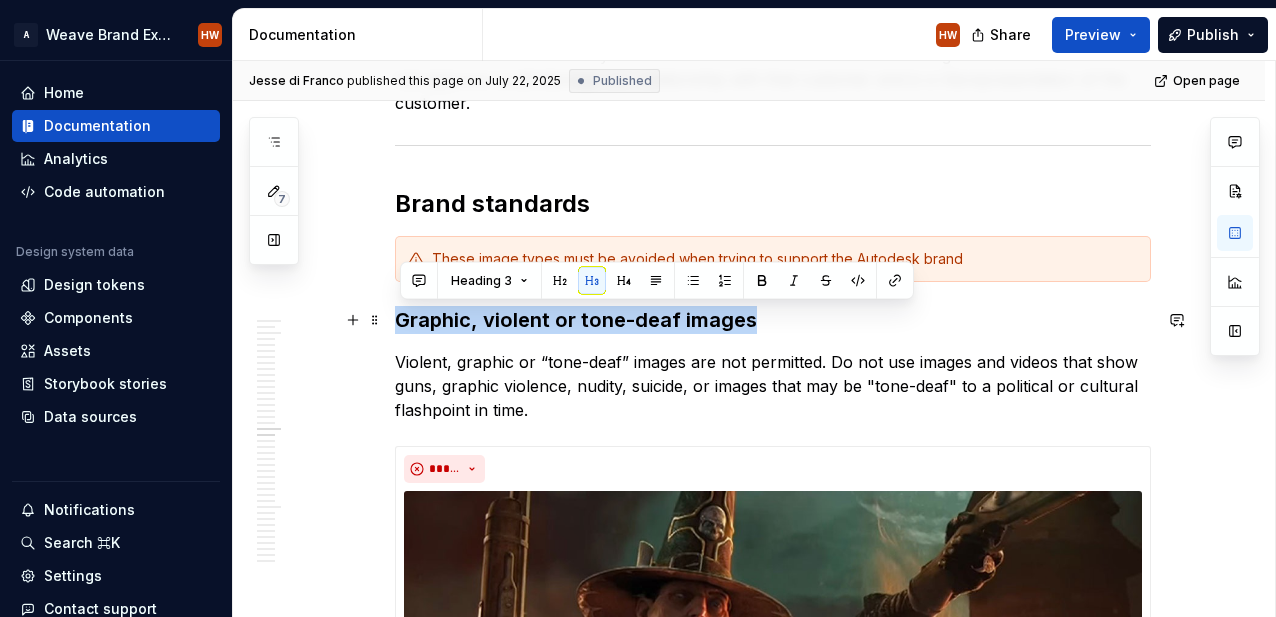 drag, startPoint x: 764, startPoint y: 326, endPoint x: 399, endPoint y: 317, distance: 365.11093 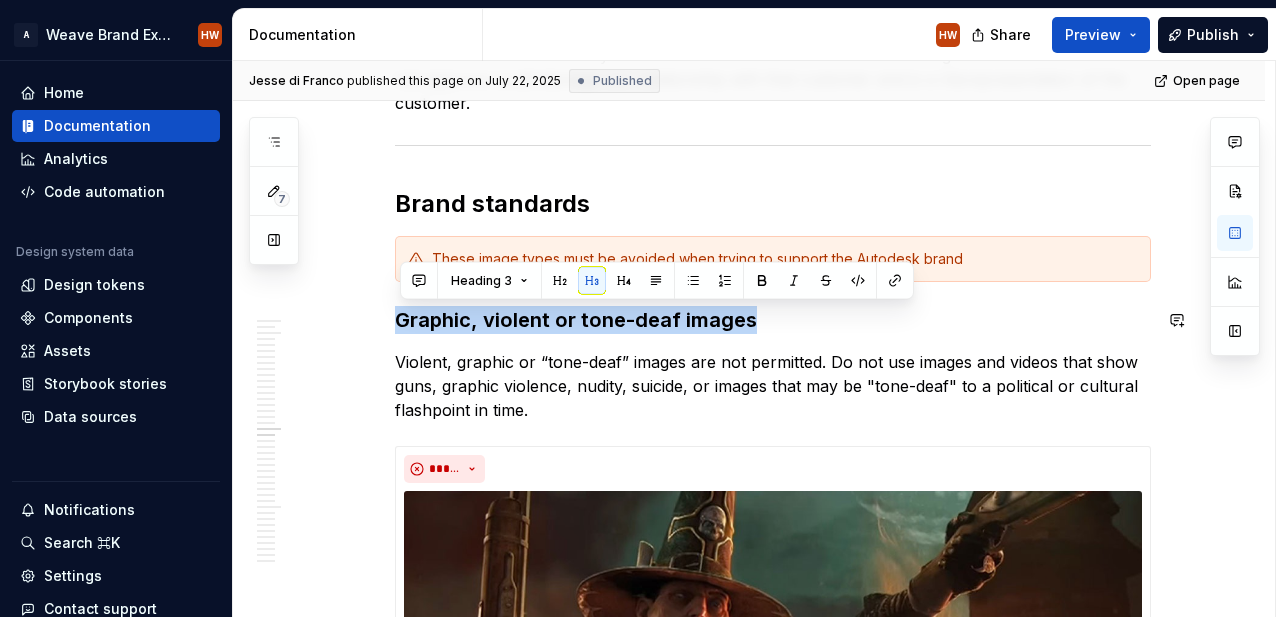 copy on "Graphic, violent or tone-deaf images" 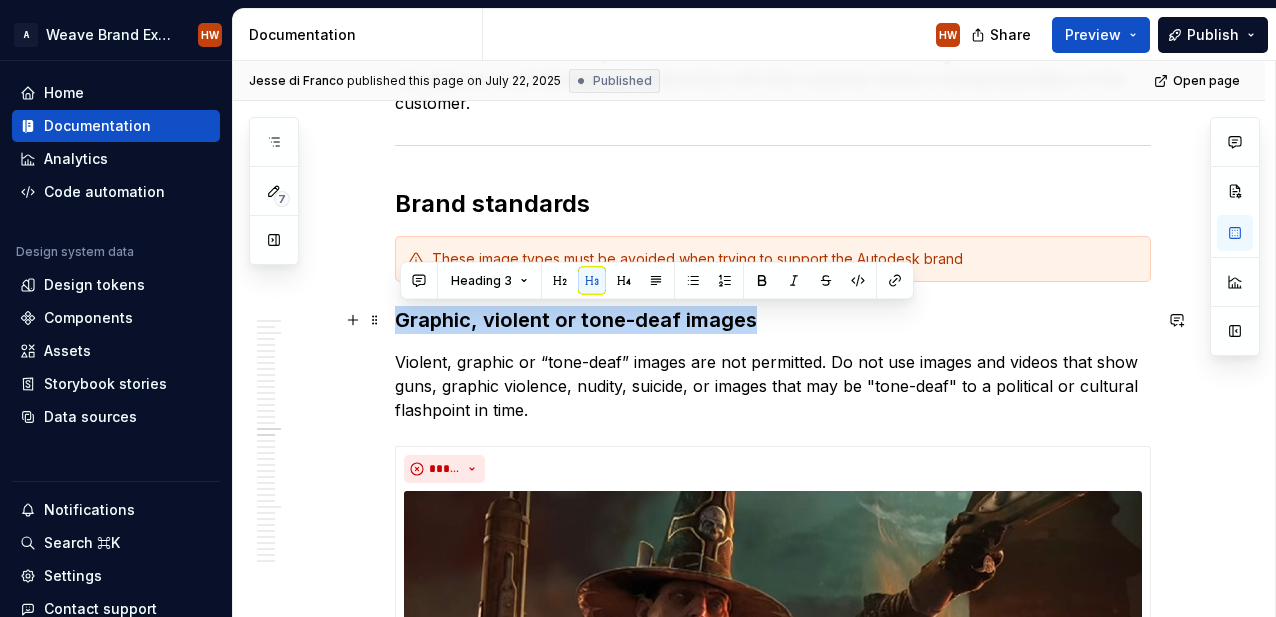 click on "Graphic, violent or tone-deaf images" at bounding box center [773, 320] 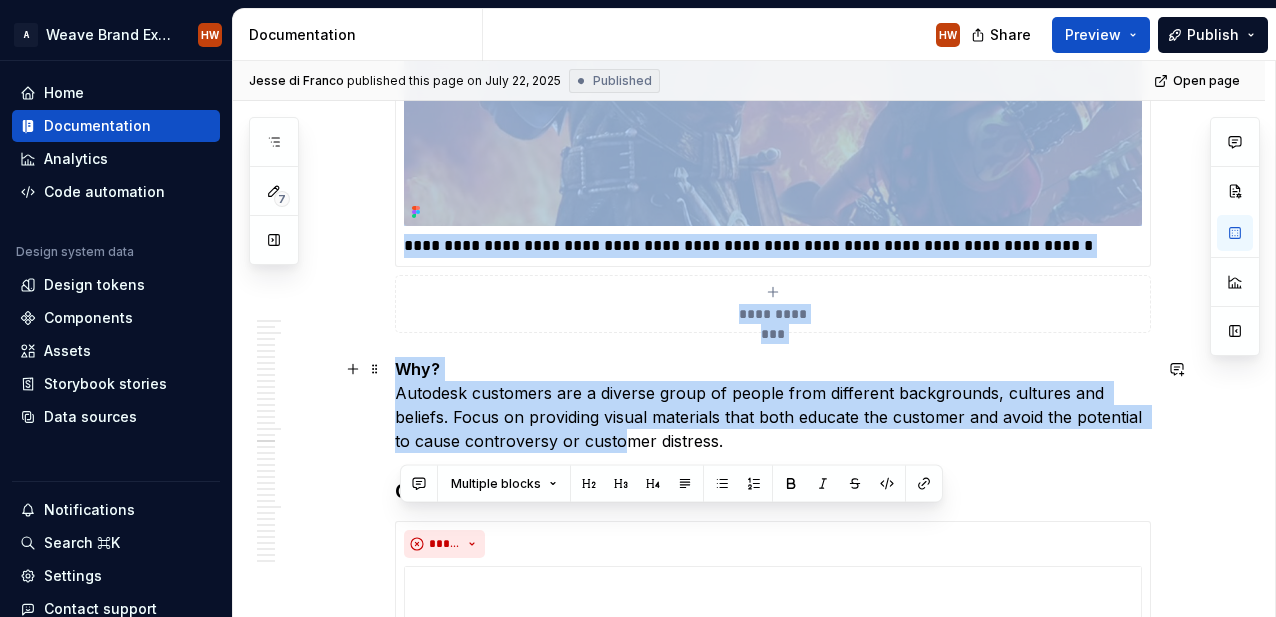 scroll, scrollTop: 15095, scrollLeft: 0, axis: vertical 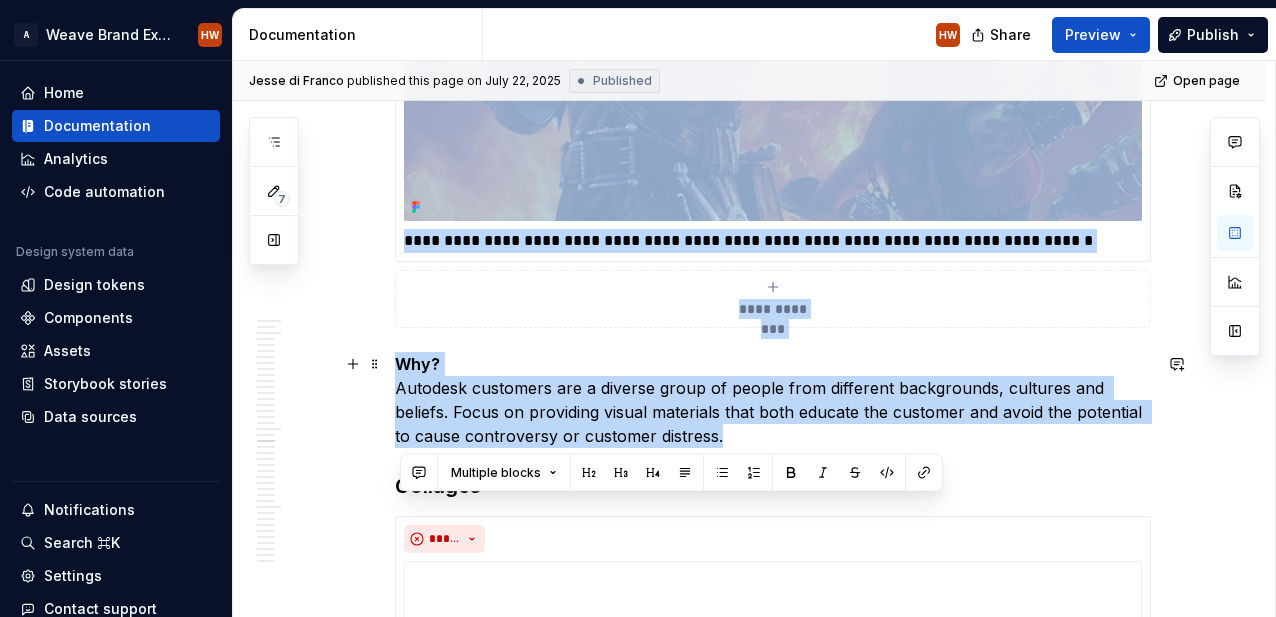 drag, startPoint x: 399, startPoint y: 321, endPoint x: 754, endPoint y: 436, distance: 373.16217 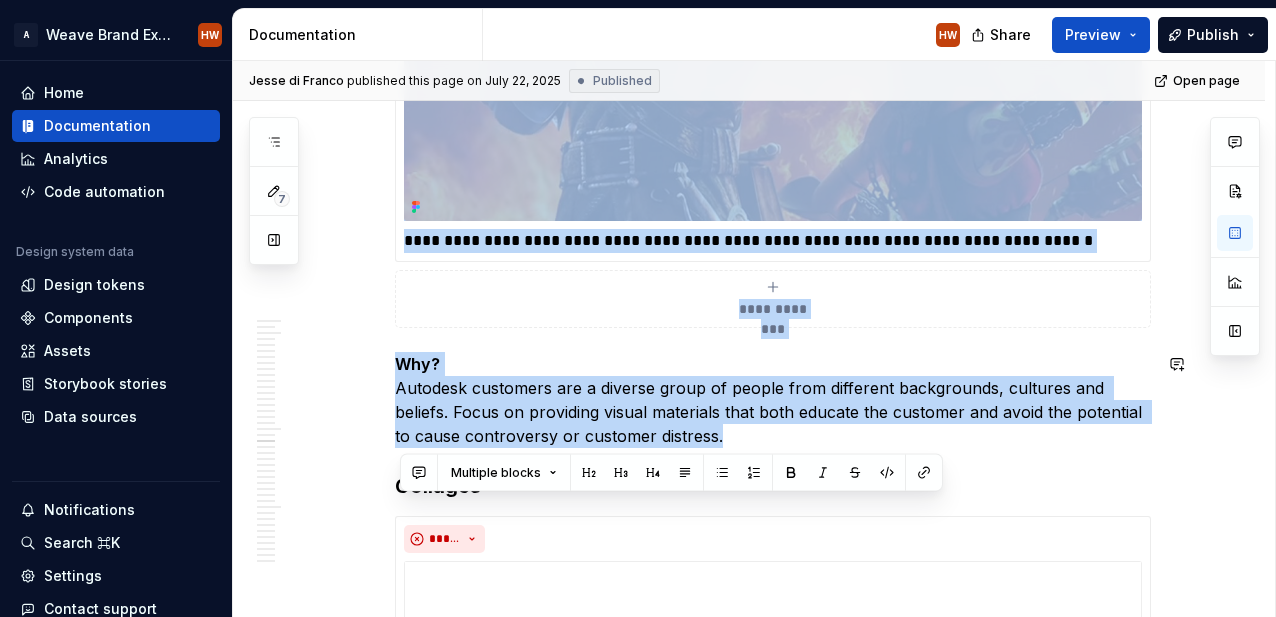 copy on "**********" 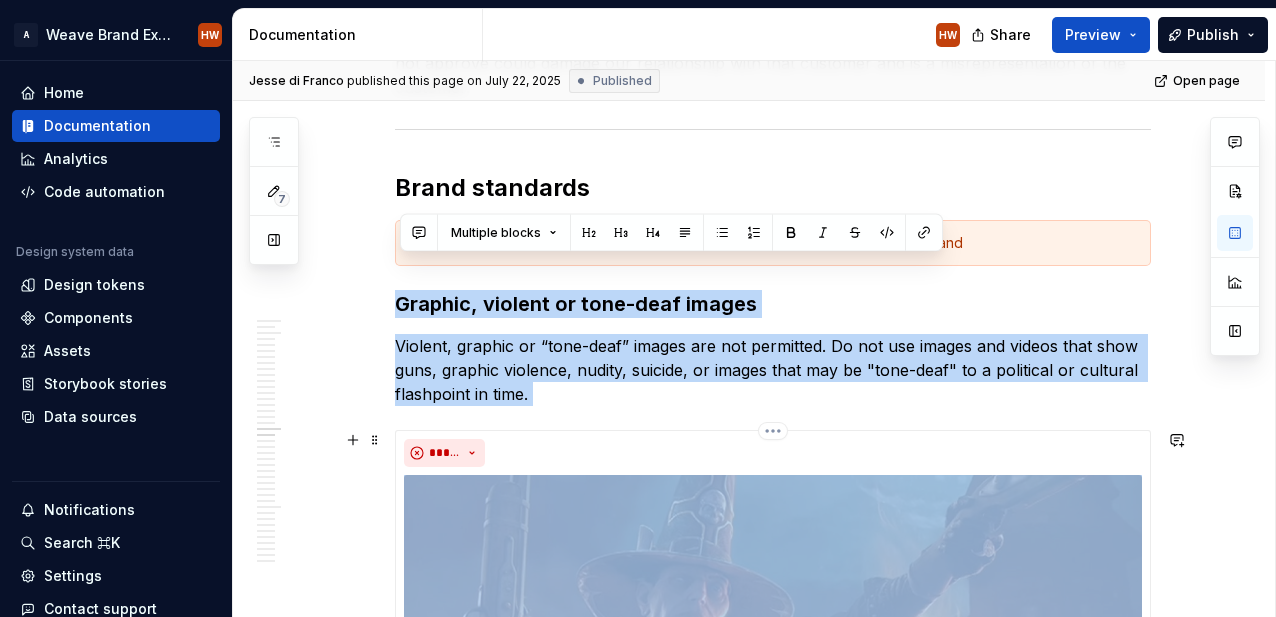 scroll, scrollTop: 14256, scrollLeft: 0, axis: vertical 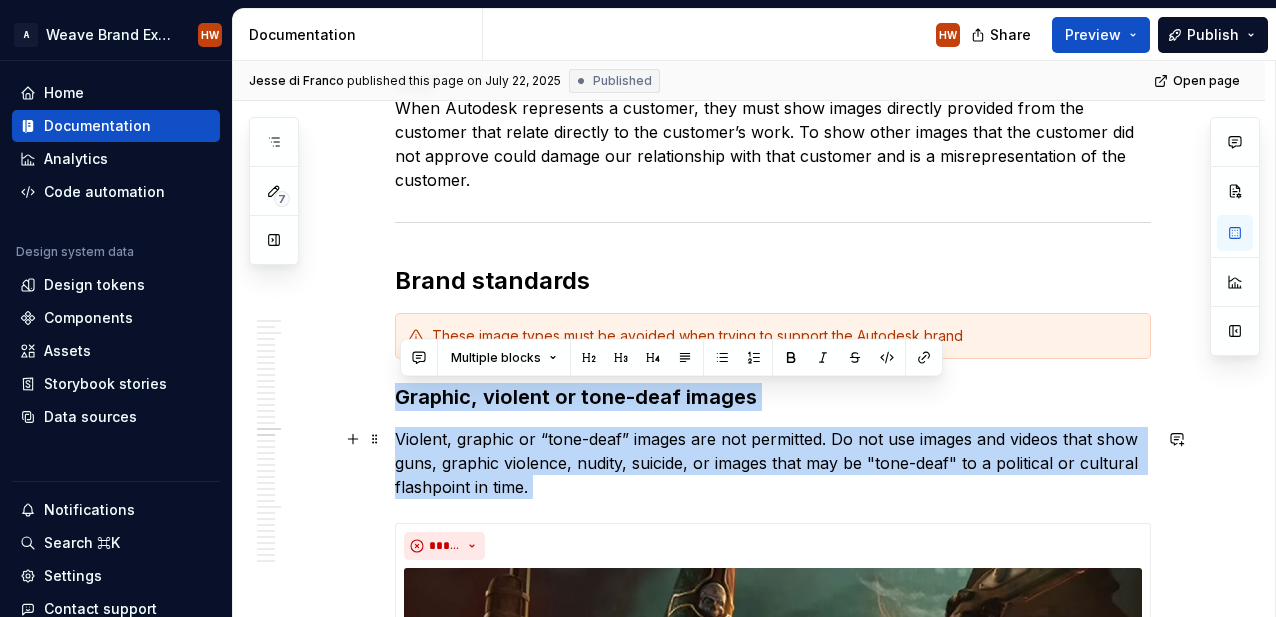 click on "**********" at bounding box center [749, 3905] 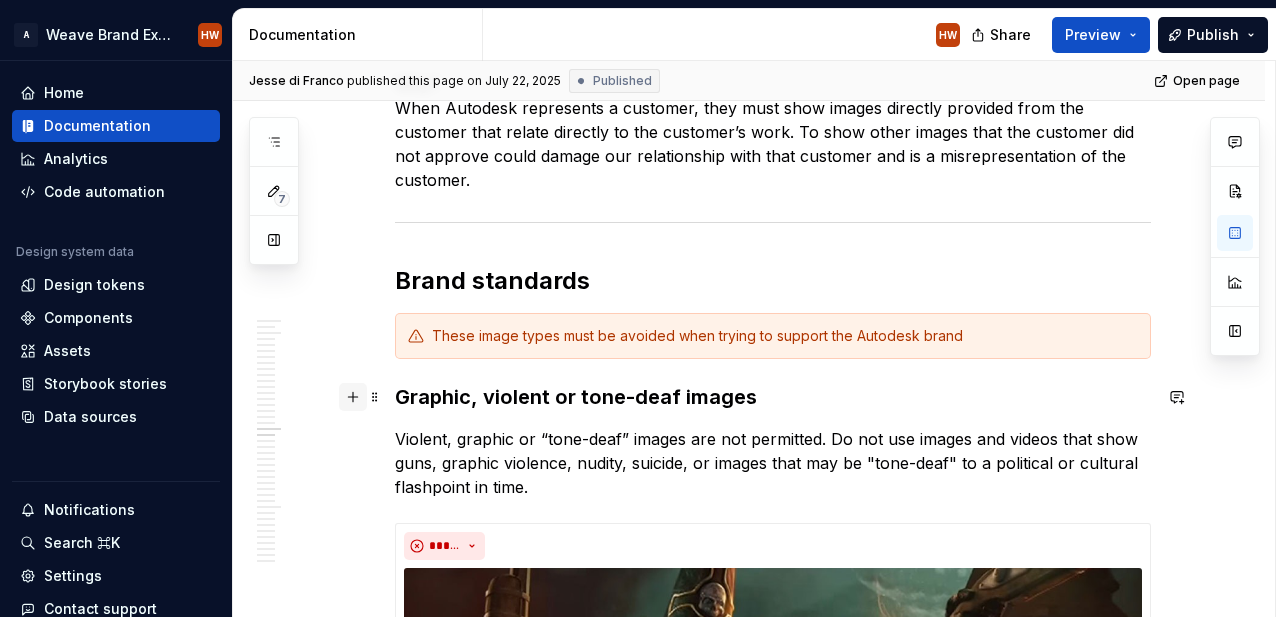 click at bounding box center (353, 397) 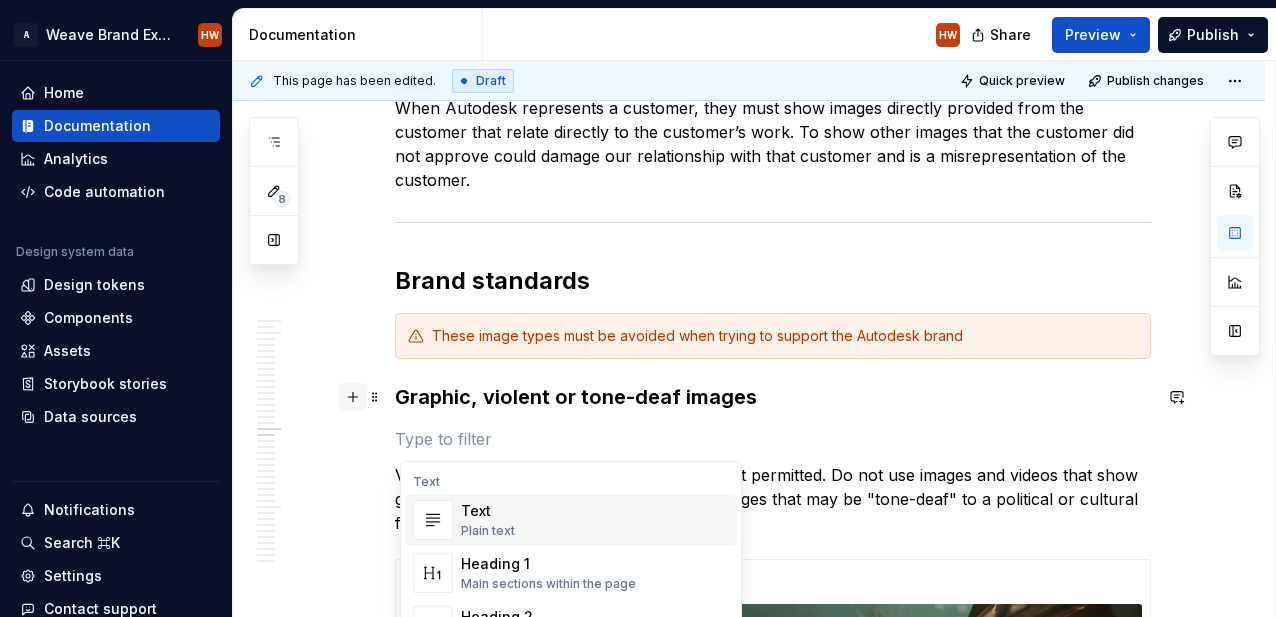 click at bounding box center (353, 397) 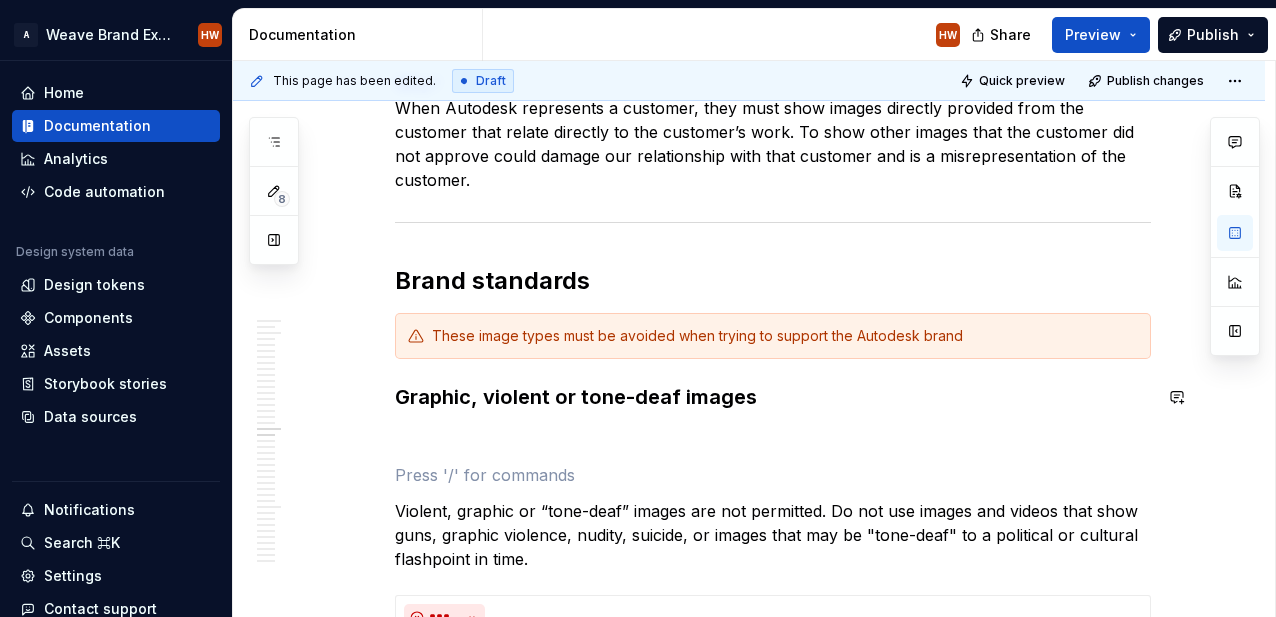 click on "**********" at bounding box center (773, 3861) 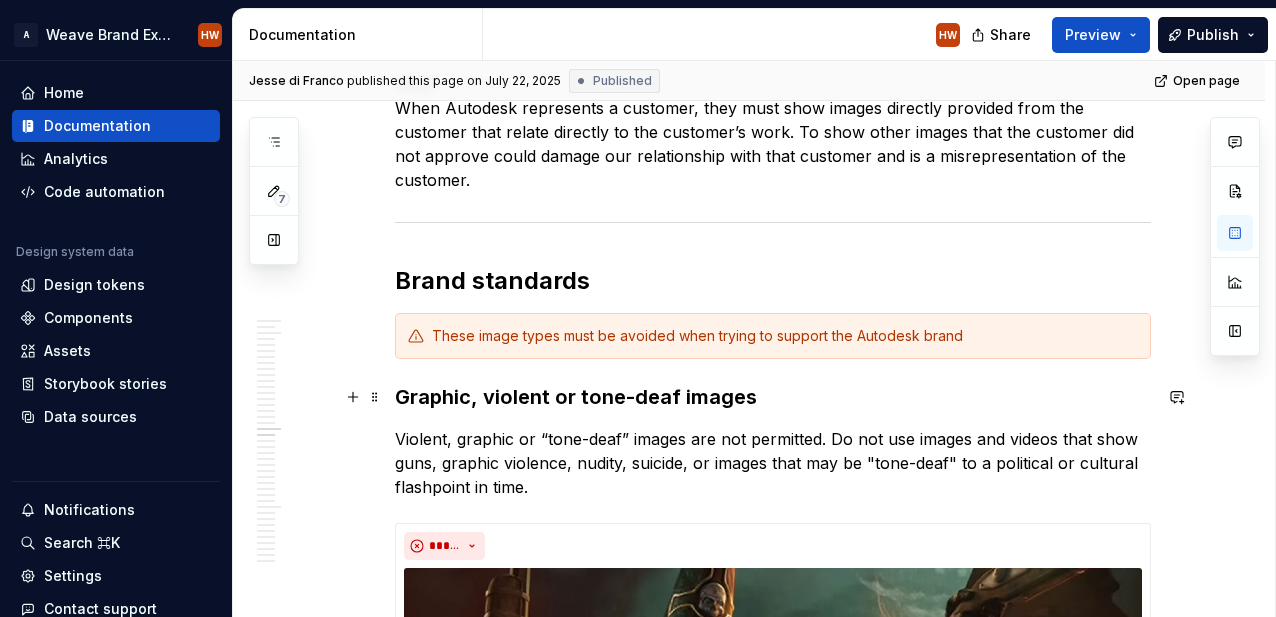 click on "Graphic, violent or tone-deaf images" at bounding box center [773, 397] 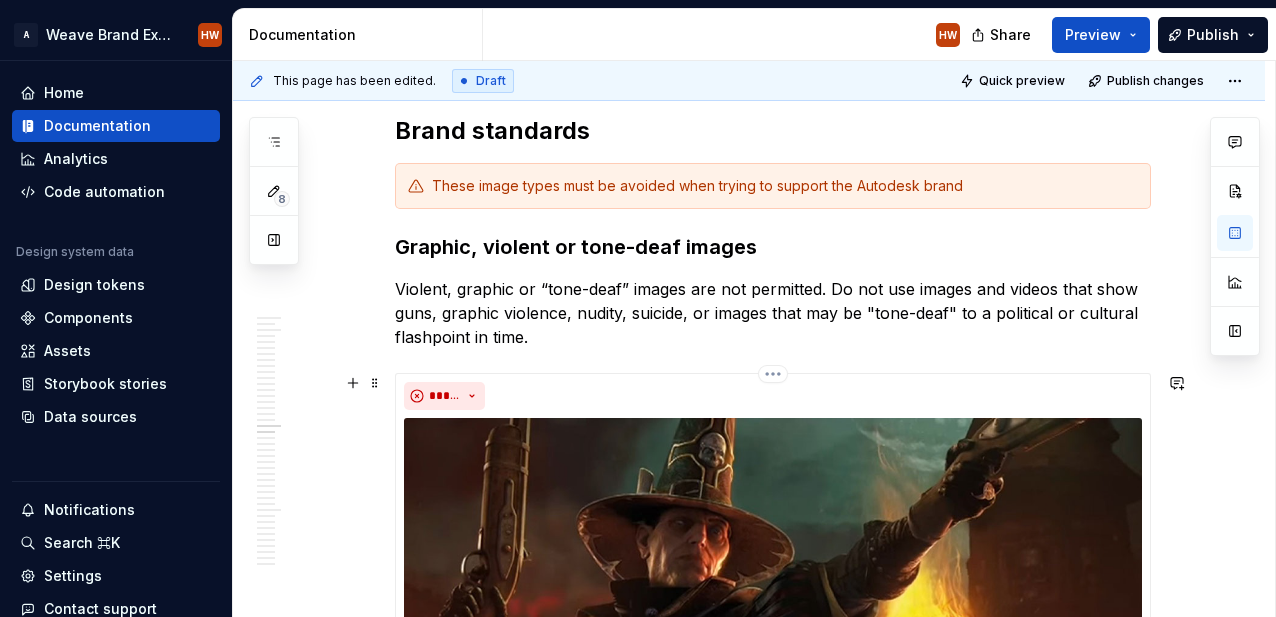 scroll, scrollTop: 14369, scrollLeft: 0, axis: vertical 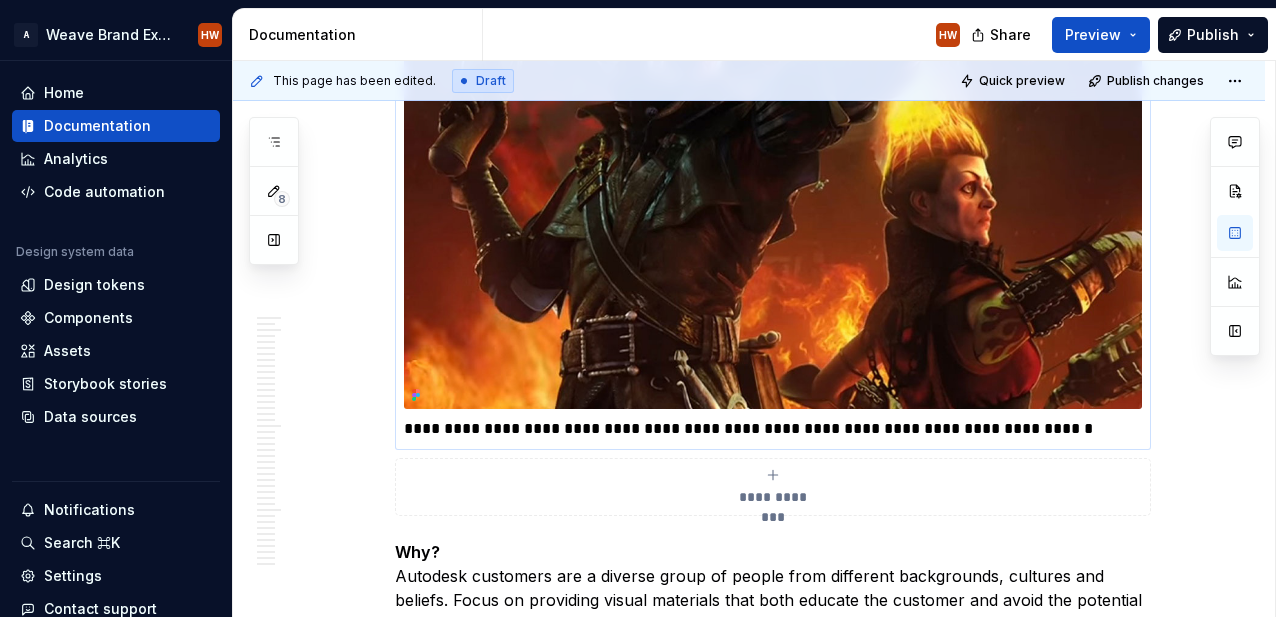 click on "**********" at bounding box center (773, 429) 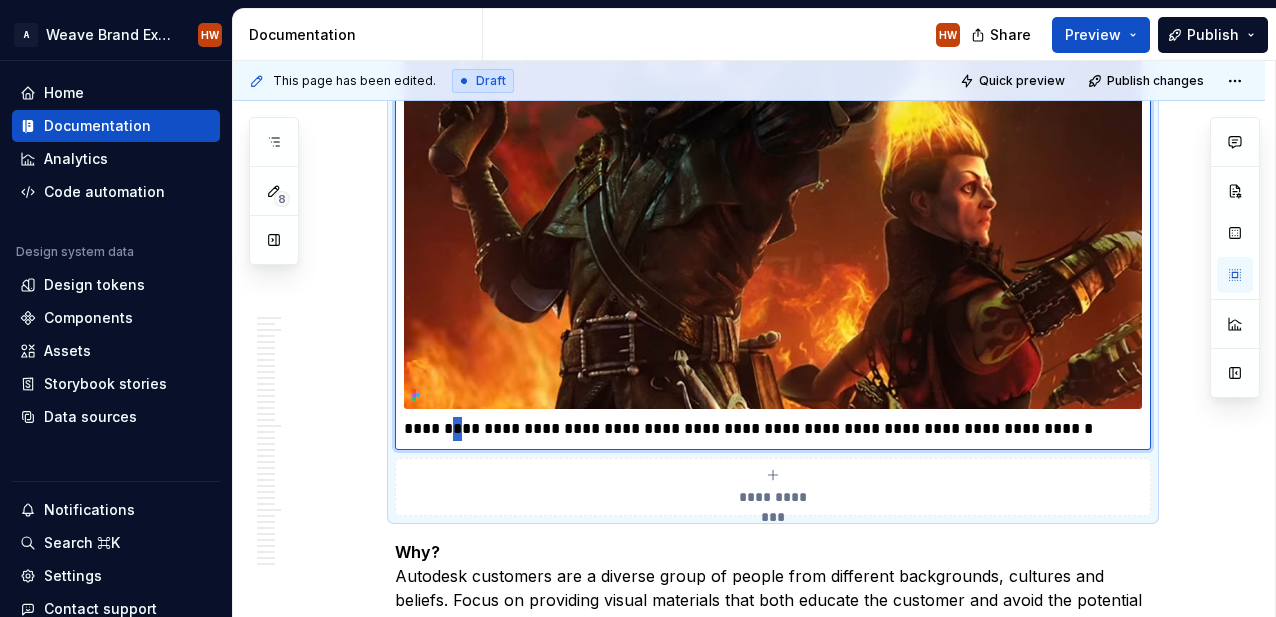 click on "**********" at bounding box center [773, 429] 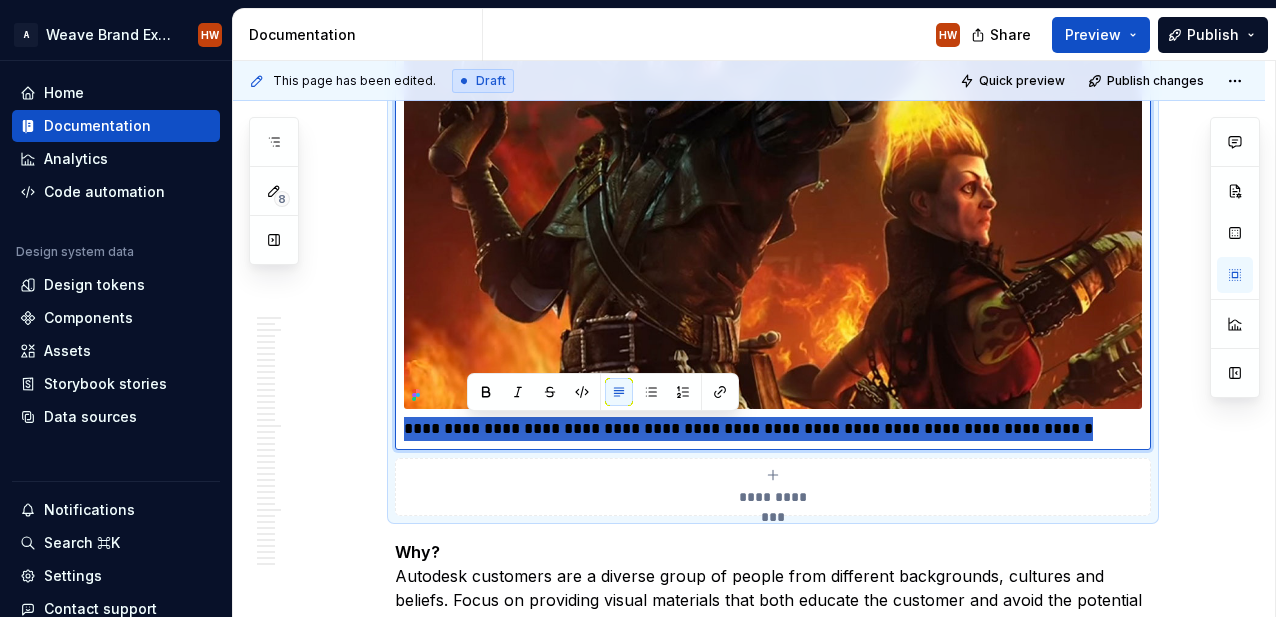 click on "**********" at bounding box center [773, 429] 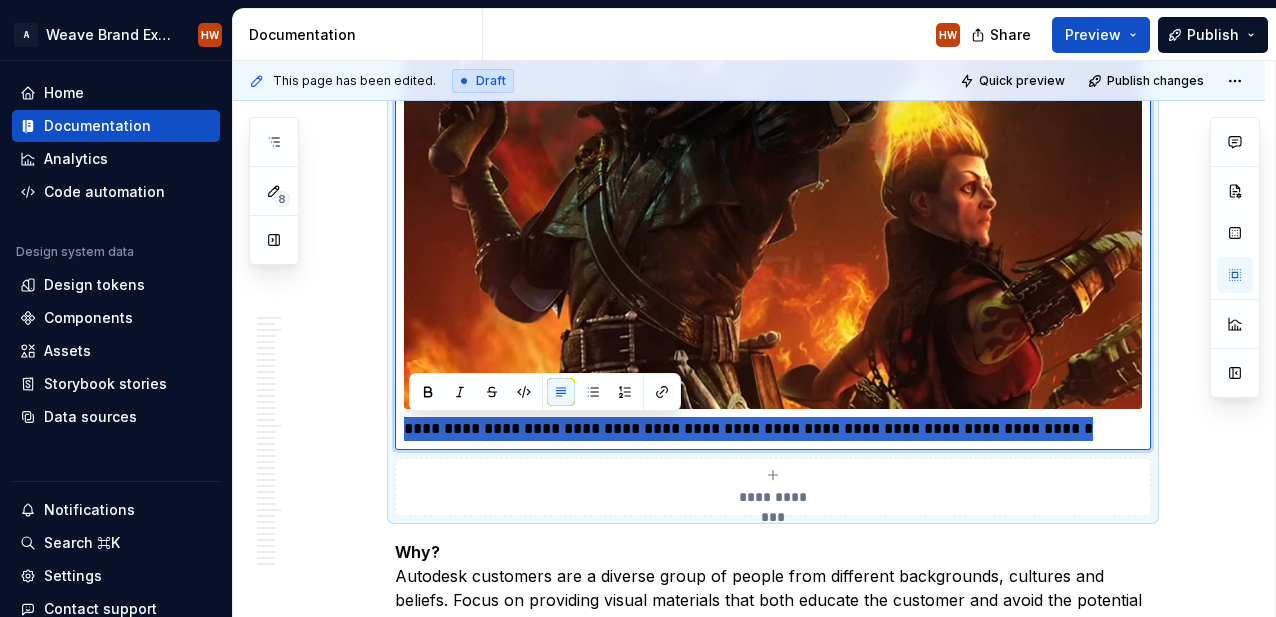 paste 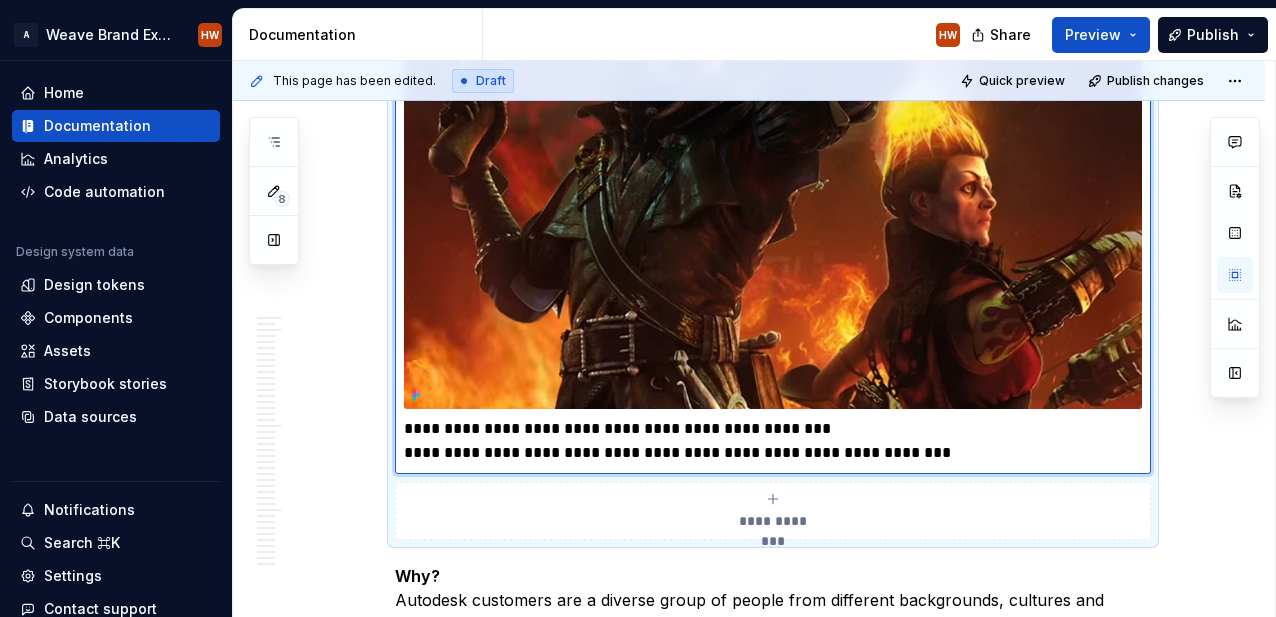 click on "**********" at bounding box center (773, 441) 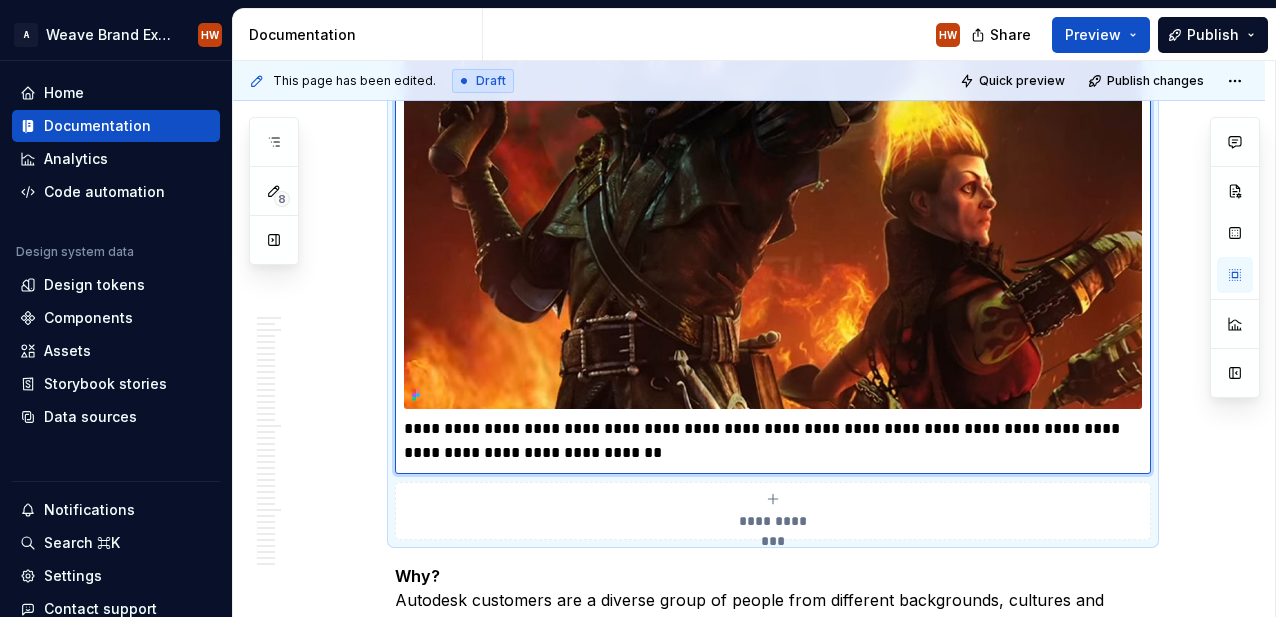 click on "**********" at bounding box center [749, 3730] 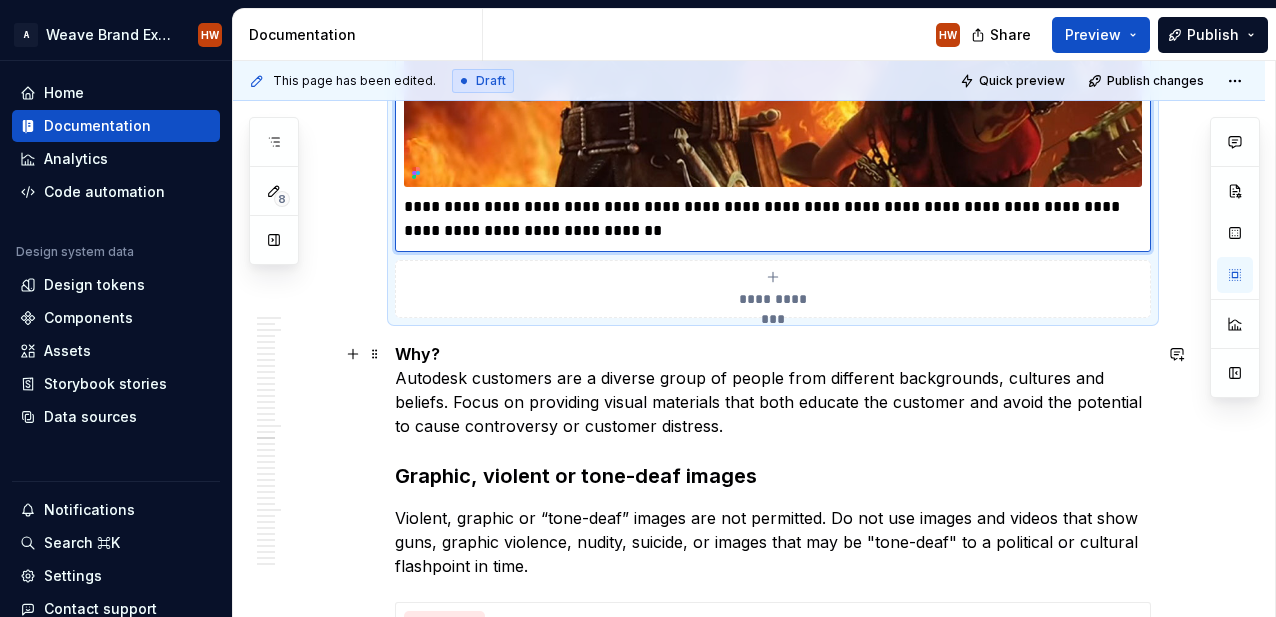 scroll, scrollTop: 15119, scrollLeft: 0, axis: vertical 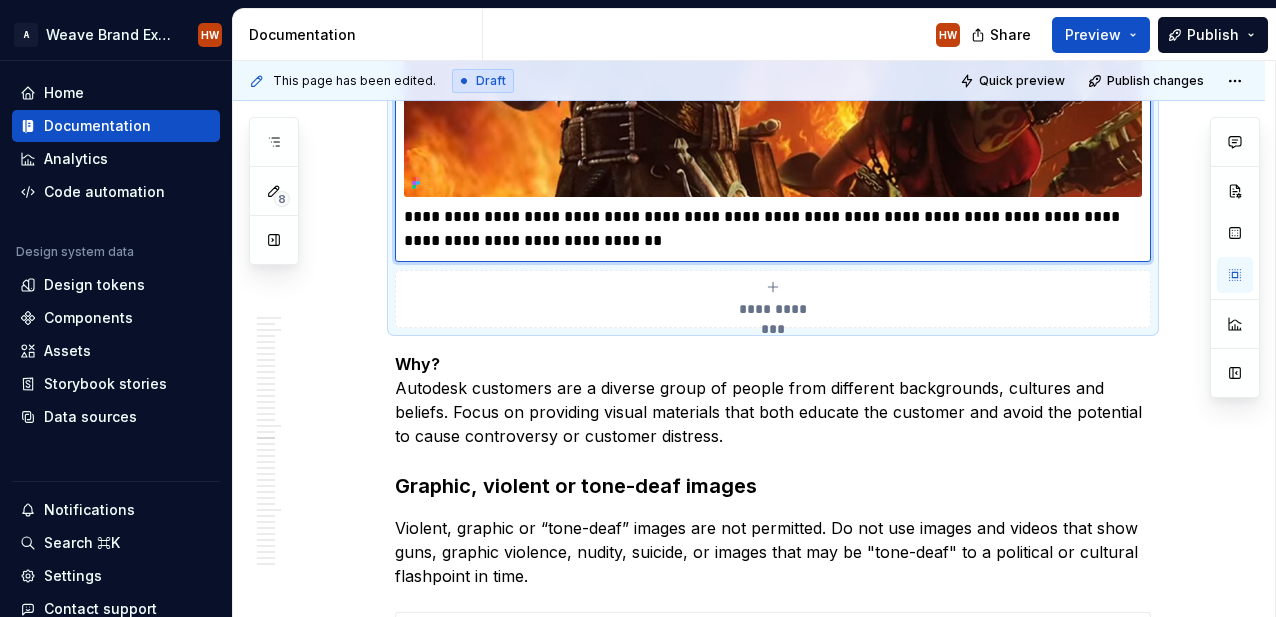 type on "*" 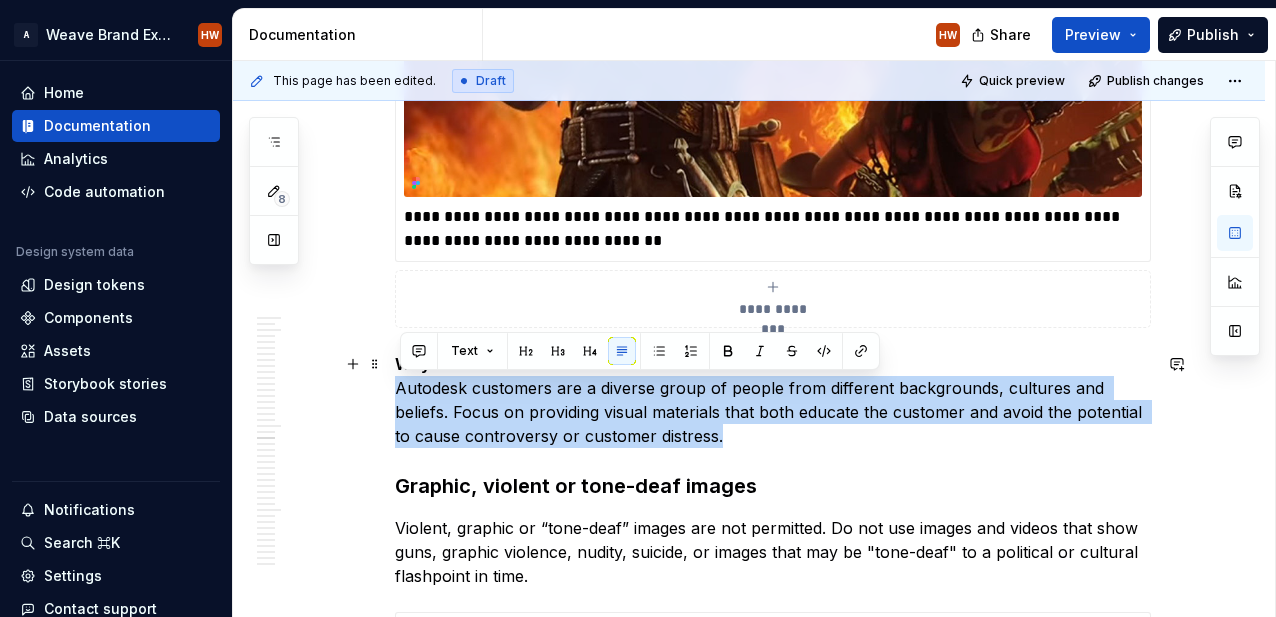 drag, startPoint x: 745, startPoint y: 441, endPoint x: 400, endPoint y: 386, distance: 349.35654 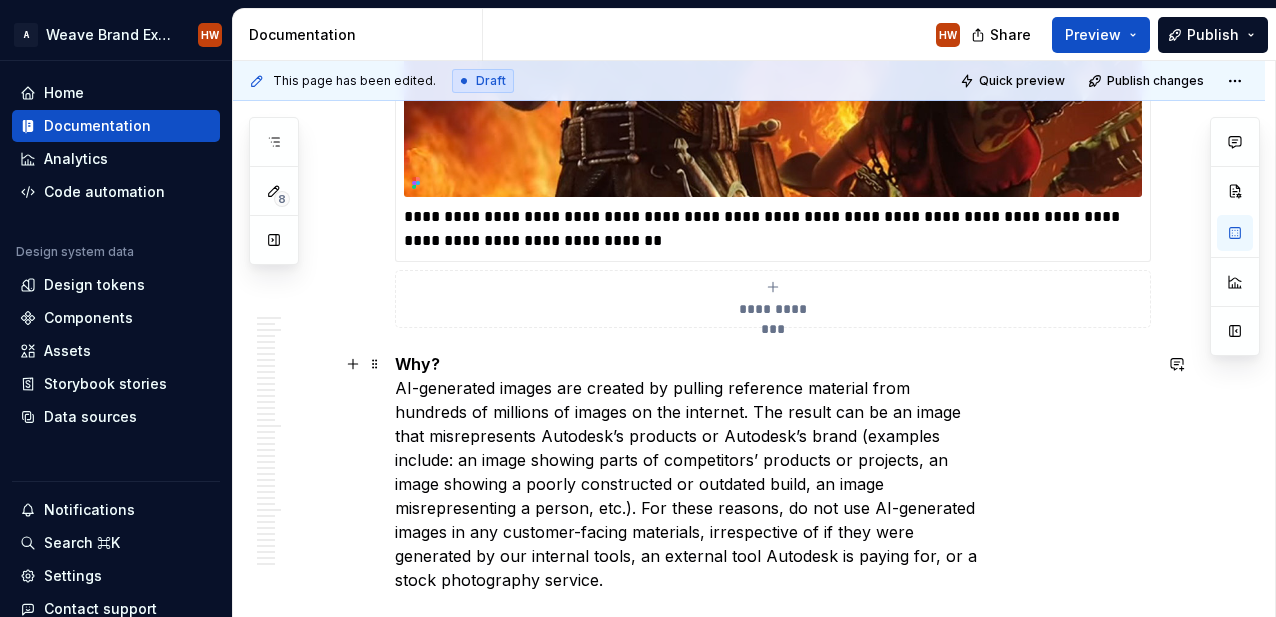 click on "Why? AI-generated images are created by pulling reference material from hundreds of millions of images on the internet. The result can be an image that misrepresents Autodesk’s products or Autodesk’s brand (examples include: an image showing parts of competitors’ products or projects, an image showing a poorly constructed or outdated build, an image misrepresenting a person, etc.). For these reasons, do not use AI-generated images in any customer-facing materials, irrespective of if they were generated by our internal tools, an external tool Autodesk is paying for, or a stock photography service." at bounding box center (773, 472) 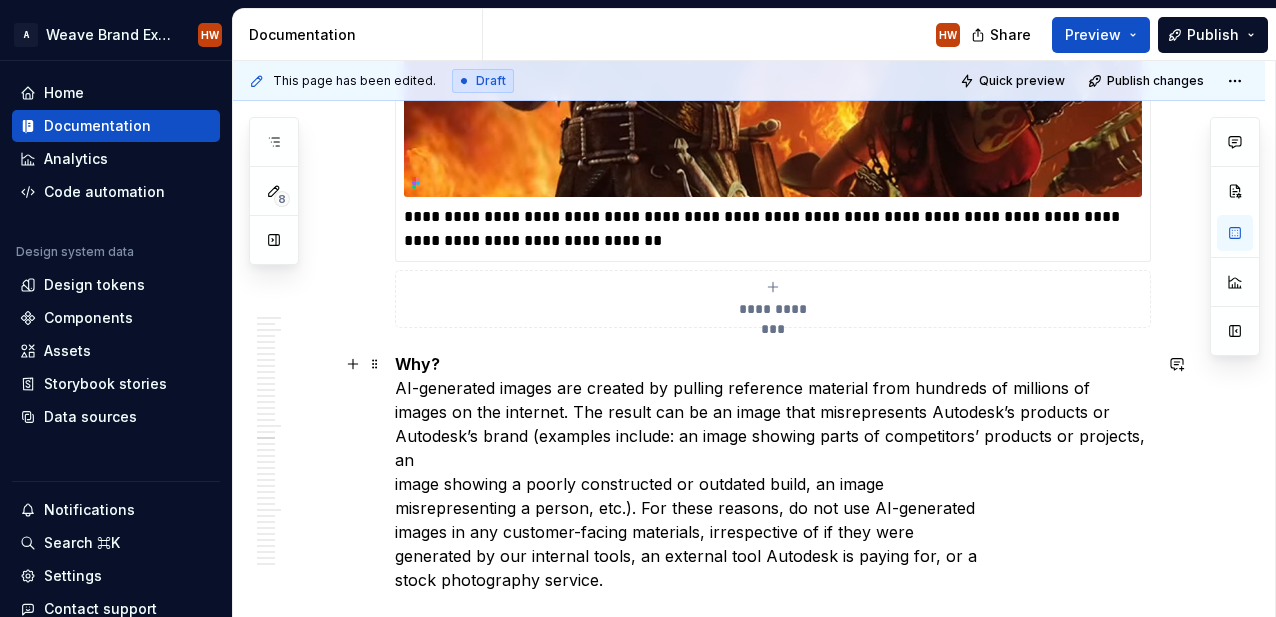 click on "**********" at bounding box center [749, 3590] 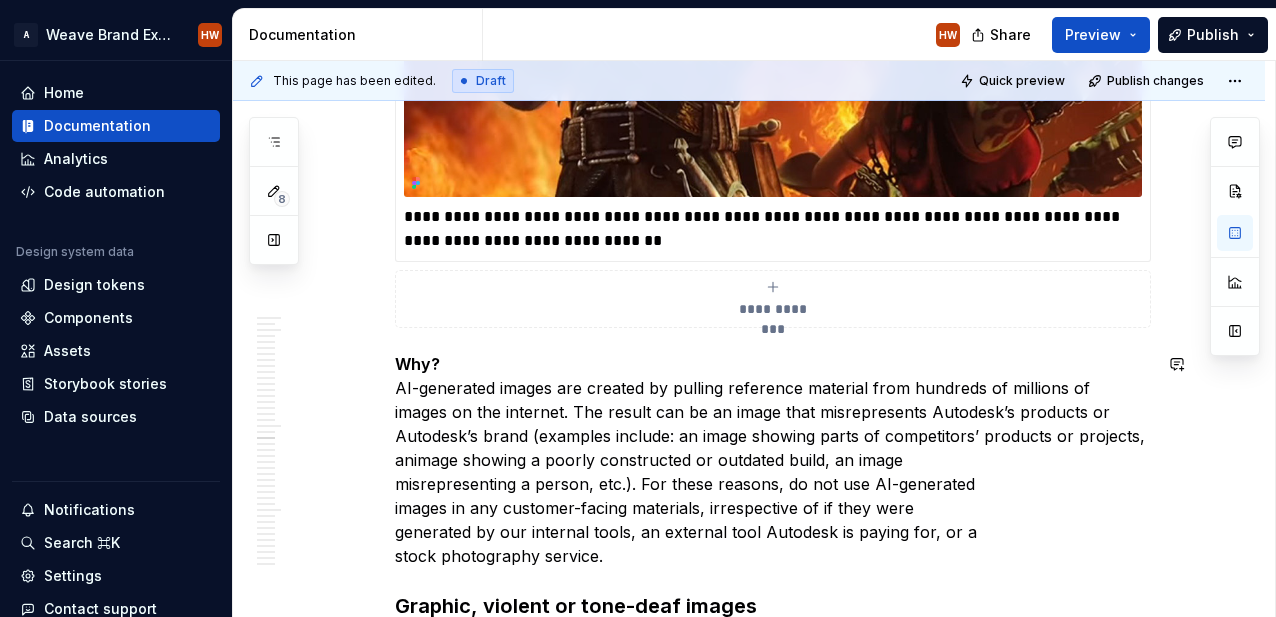 type 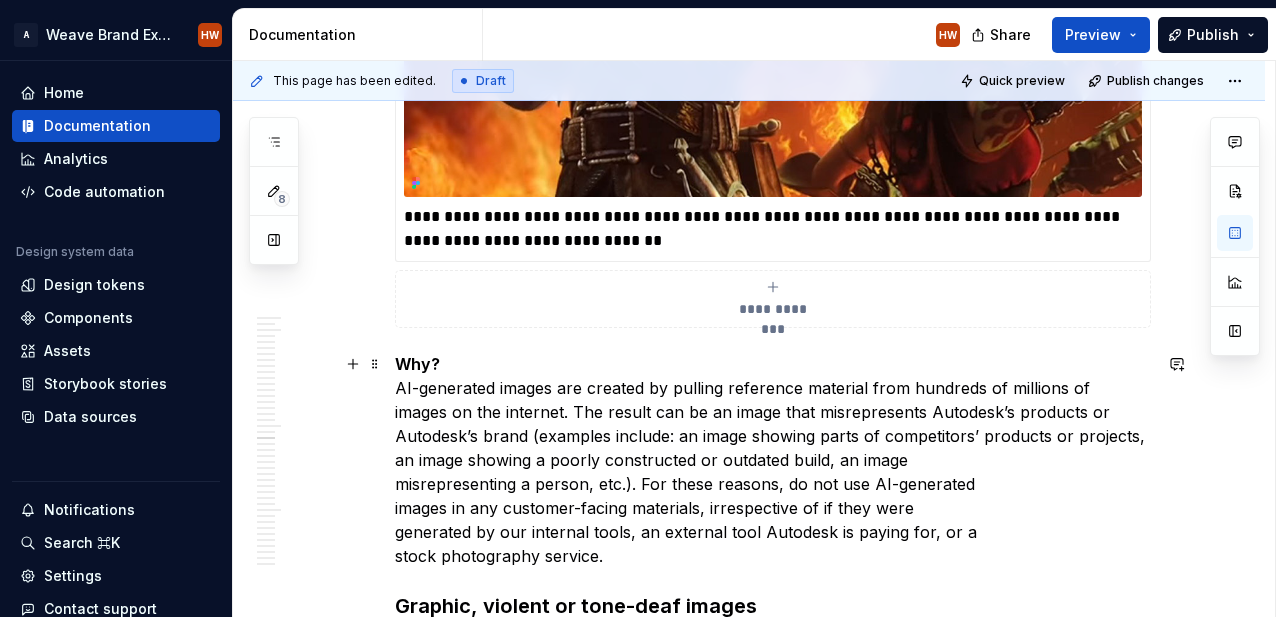 click on "Why? AI-generated images are created by pulling reference material from hundreds of millions of images on the internet. The result can be an image that misrepresents Autodesk’s products or Autodesk’s brand (examples include: an image showing parts of competitors’ products or projects, an image showing a poorly constructed or outdated build, an image misrepresenting a person, etc.). For these reasons, do not use AI-generated images in any customer-facing materials, irrespective of if they were generated by our internal tools, an external tool Autodesk is paying for, or a stock photography service." at bounding box center [773, 460] 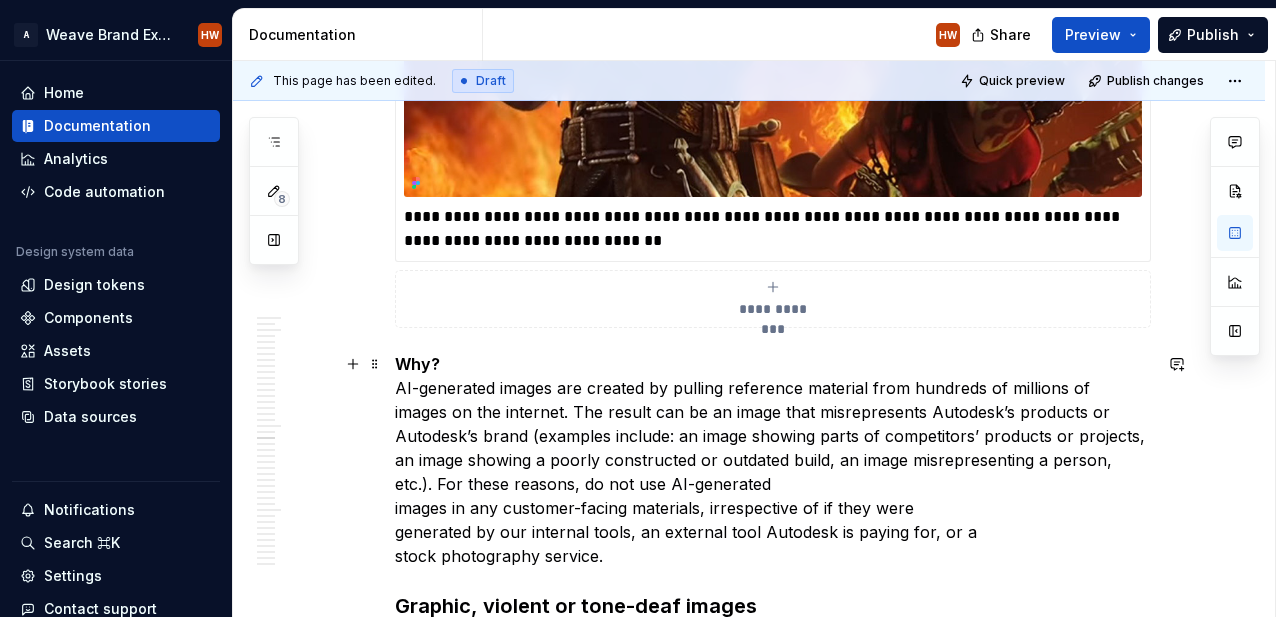 click on "**********" at bounding box center [749, 3578] 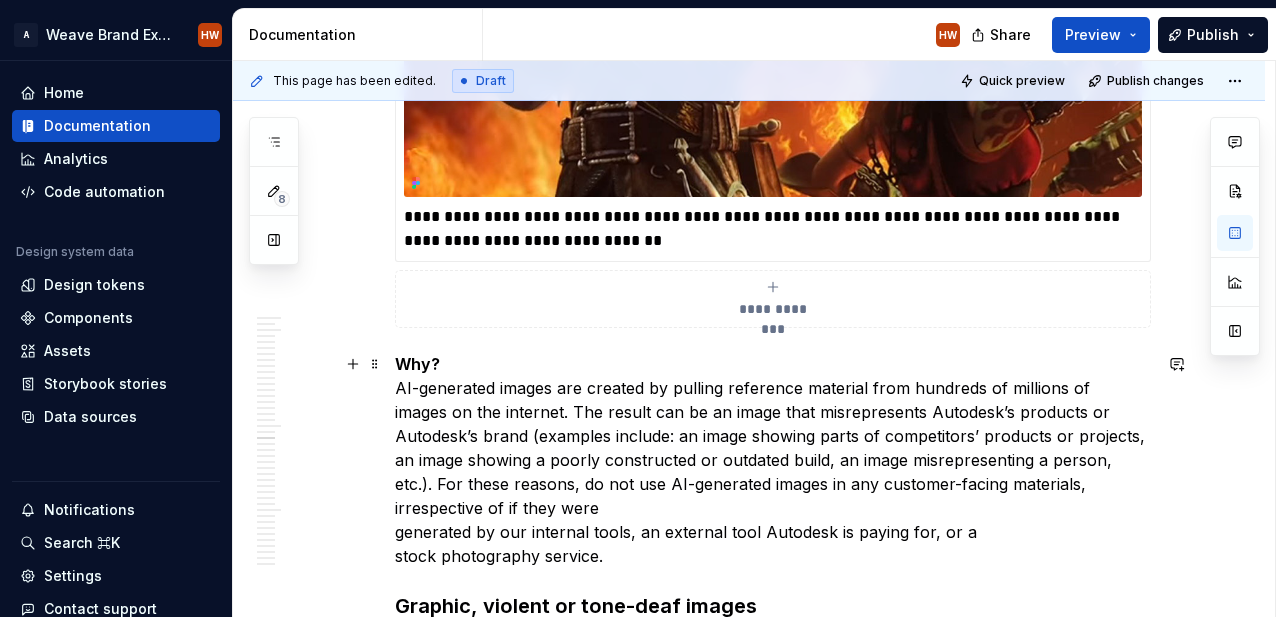click on "Why? AI-generated images are created by pulling reference material from hundreds of millions of images on the internet. The result can be an image that misrepresents Autodesk’s products or Autodesk’s brand (examples include: an image showing parts of competitors’ products or projects, an image showing a poorly constructed or outdated build, an image misrepresenting a person, etc.). For these reasons, do not use AI-generated images in any customer-facing materials, irrespective of if they were generated by our internal tools, an external tool Autodesk is paying for, or a stock photography service." at bounding box center [773, 460] 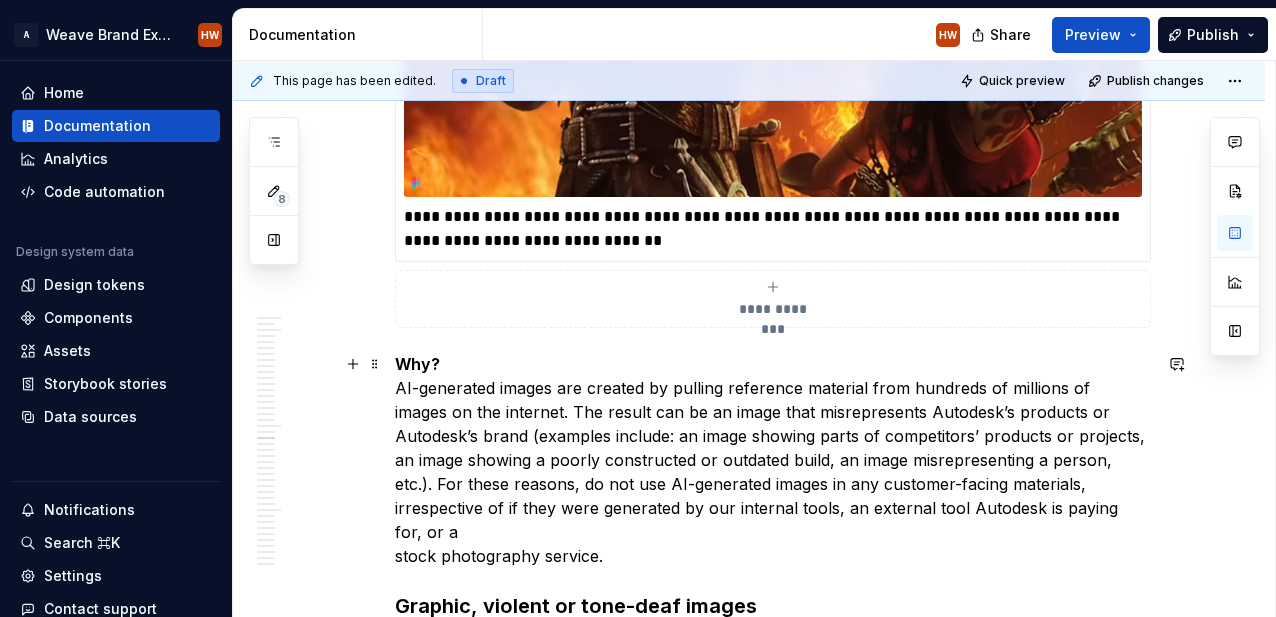 click on "Why? AI-generated images are created by pulling reference material from hundreds of millions of images on the internet. The result can be an image that misrepresents Autodesk’s products or Autodesk’s brand (examples include: an image showing parts of competitors’ products or projects, an image showing a poorly constructed or outdated build, an image misrepresenting a person, etc.). For these reasons, do not use AI-generated images in any customer-facing materials, irrespective of if they were generated by our internal tools, an external tool Autodesk is paying for, or a stock photography service." at bounding box center (773, 460) 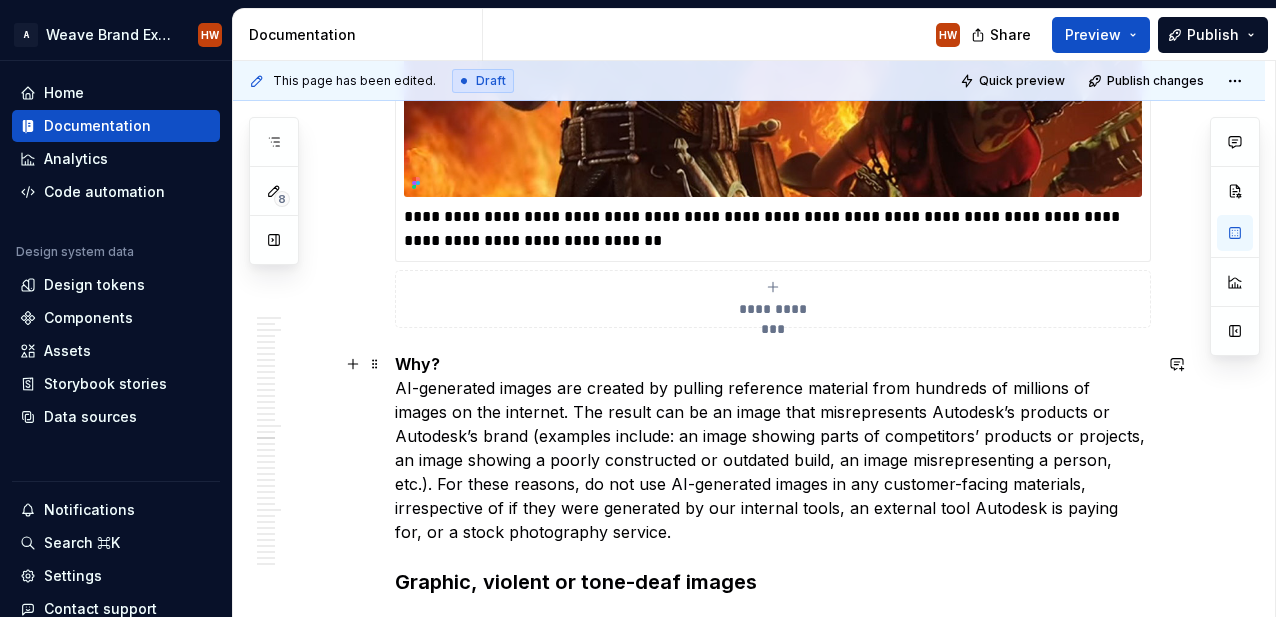 click on "Why? AI-generated images are created by pulling reference material from hundreds of millions of images on the internet. The result can be an image that misrepresents Autodesk’s products or Autodesk’s brand (examples include: an image showing parts of competitors’ products or projects, an image showing a poorly constructed or outdated build, an image misrepresenting a person, etc.). For these reasons, do not use AI-generated images in any customer-facing materials, irrespective of if they were generated by our internal tools, an external tool Autodesk is paying for, or a stock photography service." at bounding box center (773, 448) 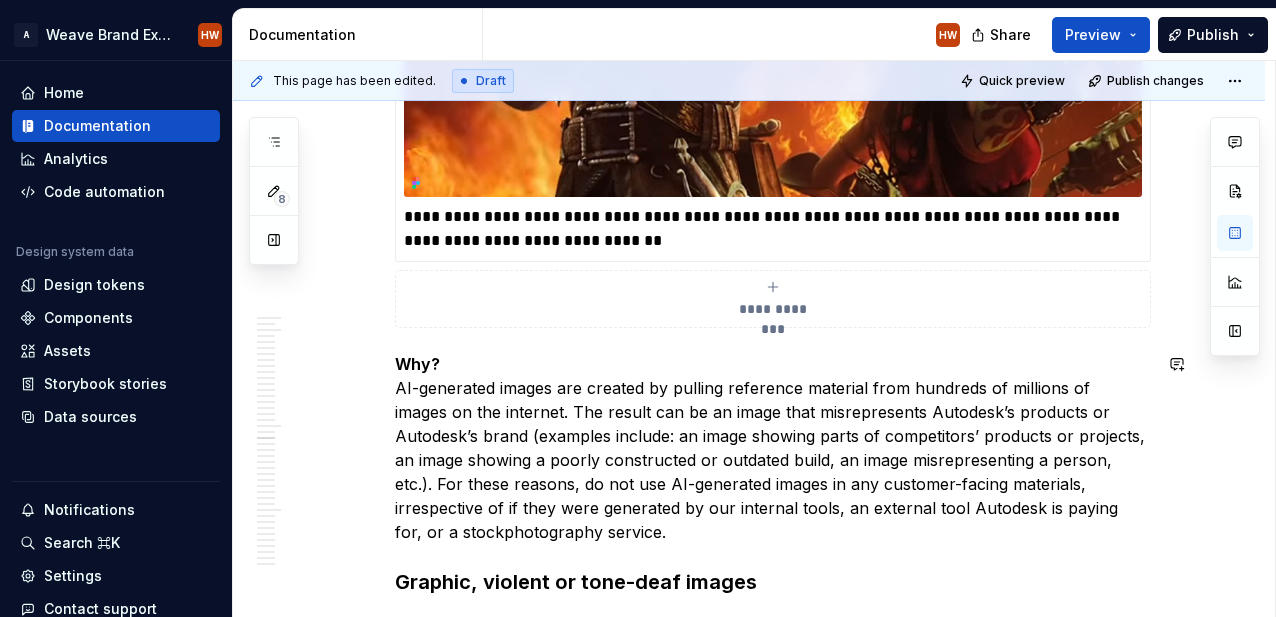 scroll, scrollTop: 15142, scrollLeft: 0, axis: vertical 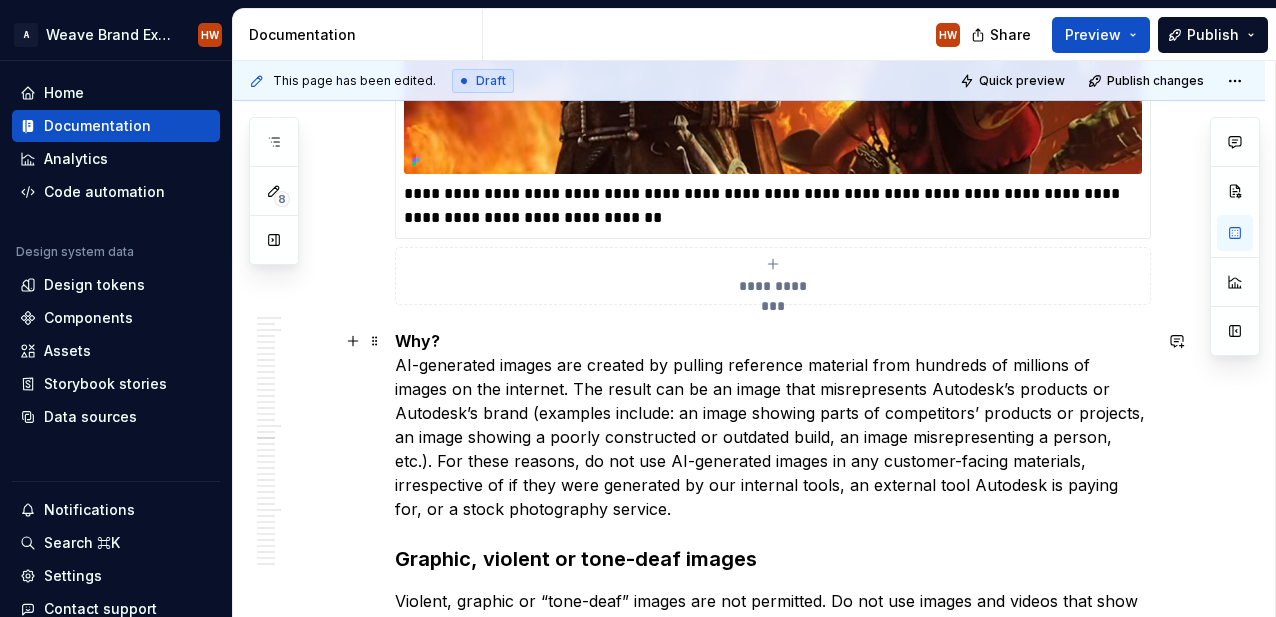 click on "Why? AI-generated images are created by pulling reference material from hundreds of millions of images on the internet. The result can be an image that misrepresents Autodesk’s products or Autodesk’s brand (examples include: an image showing parts of competitors’ products or projects, an image showing a poorly constructed or outdated build, an image misrepresenting a person, etc.). For these reasons, do not use AI-generated images in any customer-facing materials, irrespective of if they were generated by our internal tools, an external tool Autodesk is paying for, or a stock photography service." at bounding box center (773, 425) 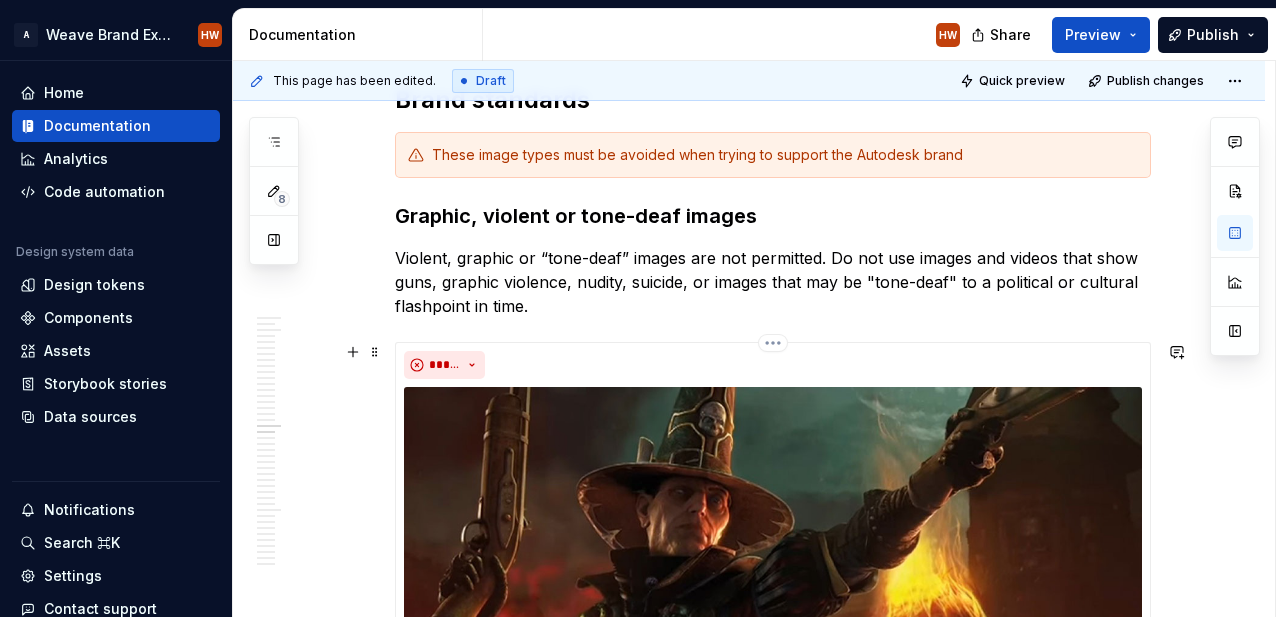 scroll, scrollTop: 14418, scrollLeft: 0, axis: vertical 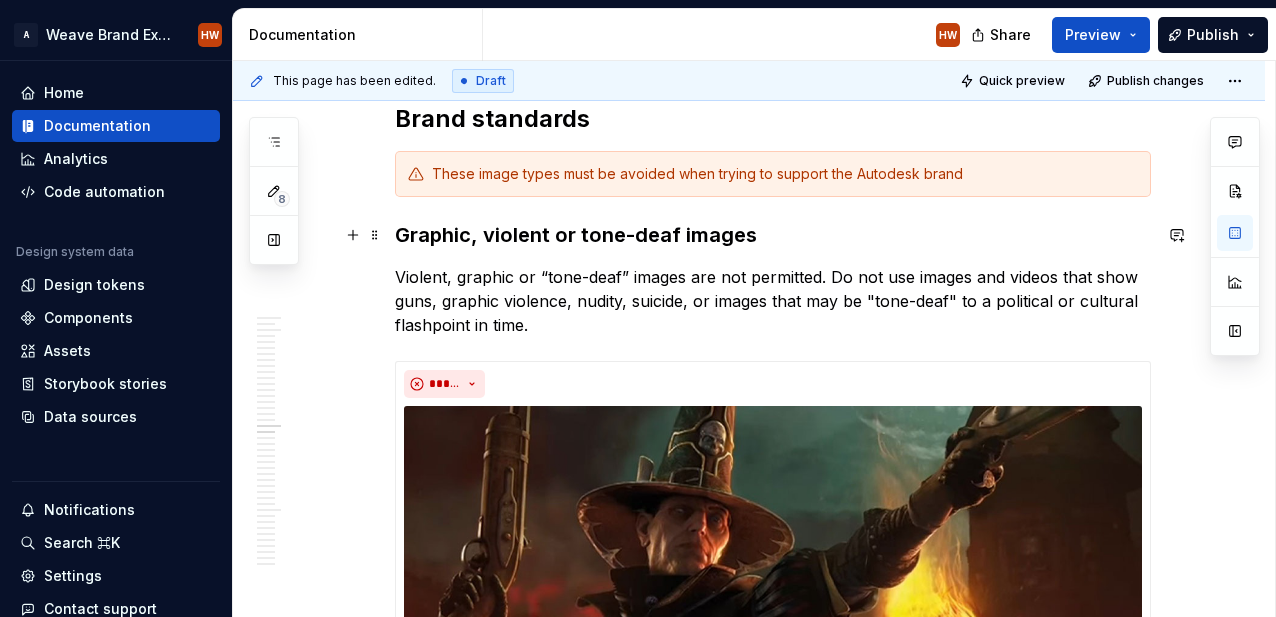 click on "Graphic, violent or tone-deaf images" at bounding box center (773, 235) 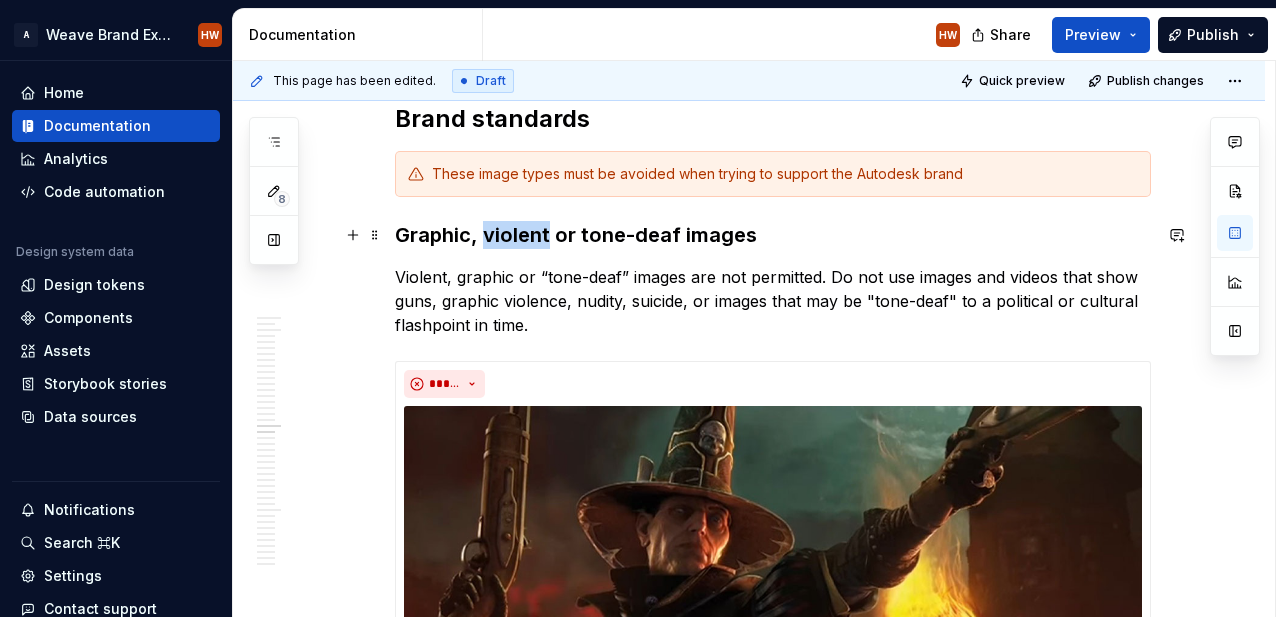 click on "Graphic, violent or tone-deaf images" at bounding box center (773, 235) 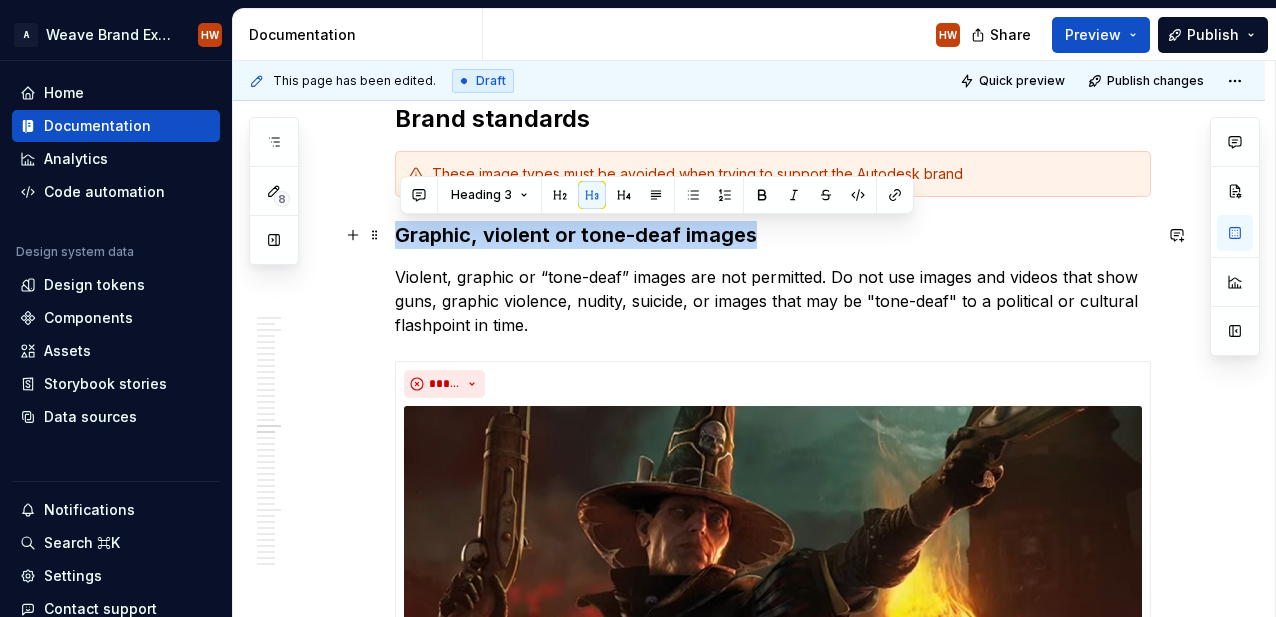 click on "Graphic, violent or tone-deaf images" at bounding box center [773, 235] 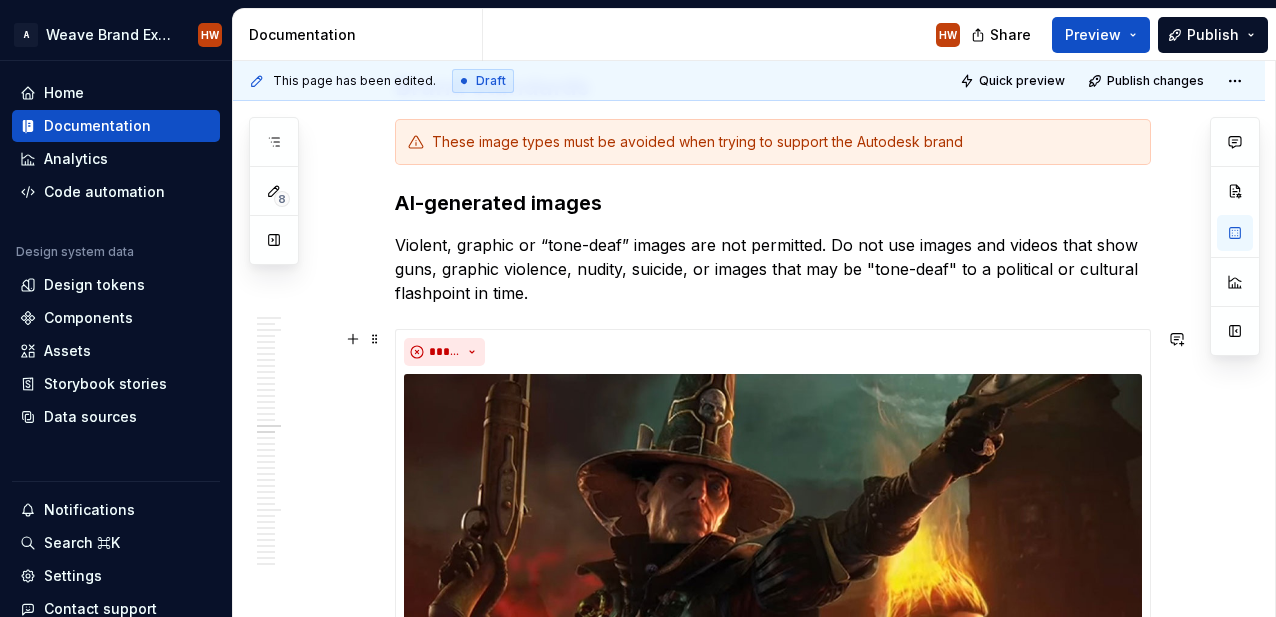 scroll, scrollTop: 14408, scrollLeft: 0, axis: vertical 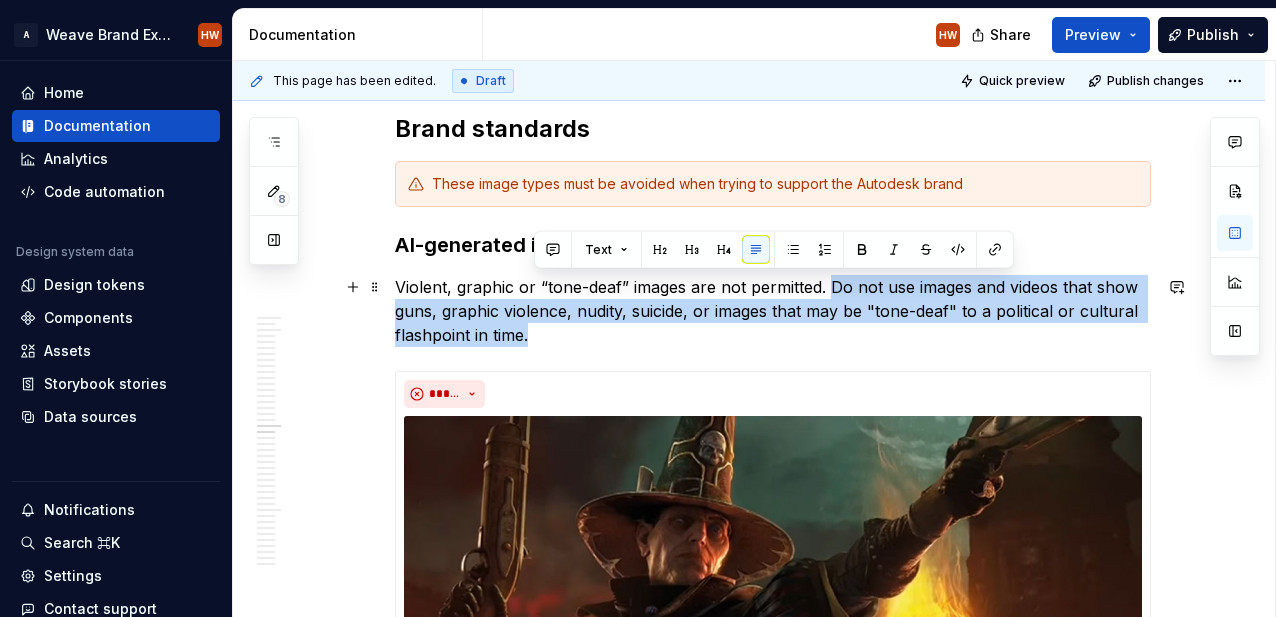 drag, startPoint x: 550, startPoint y: 339, endPoint x: 837, endPoint y: 291, distance: 290.98627 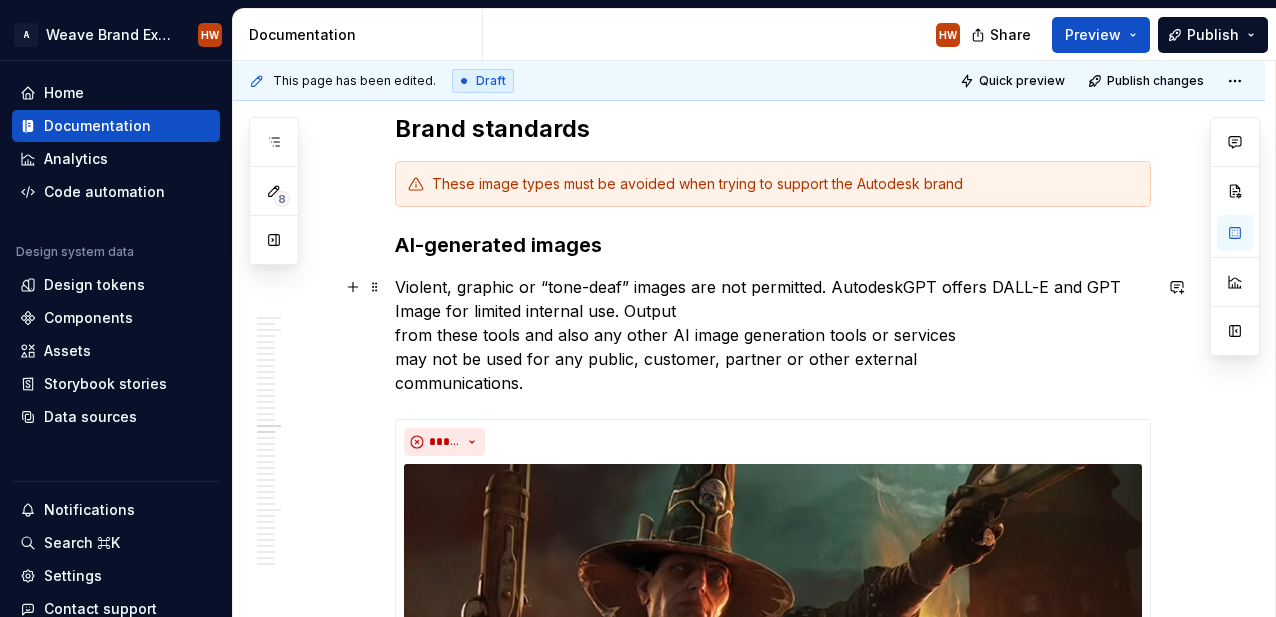 click on "Violent, graphic or “tone-deaf” images are not permitted. AutodeskGPT offers DALL-E and GPT Image for limited internal use. Output from these tools and also any other AI image generation tools or services may not be used for any public, customer, partner or other external communications." at bounding box center (773, 335) 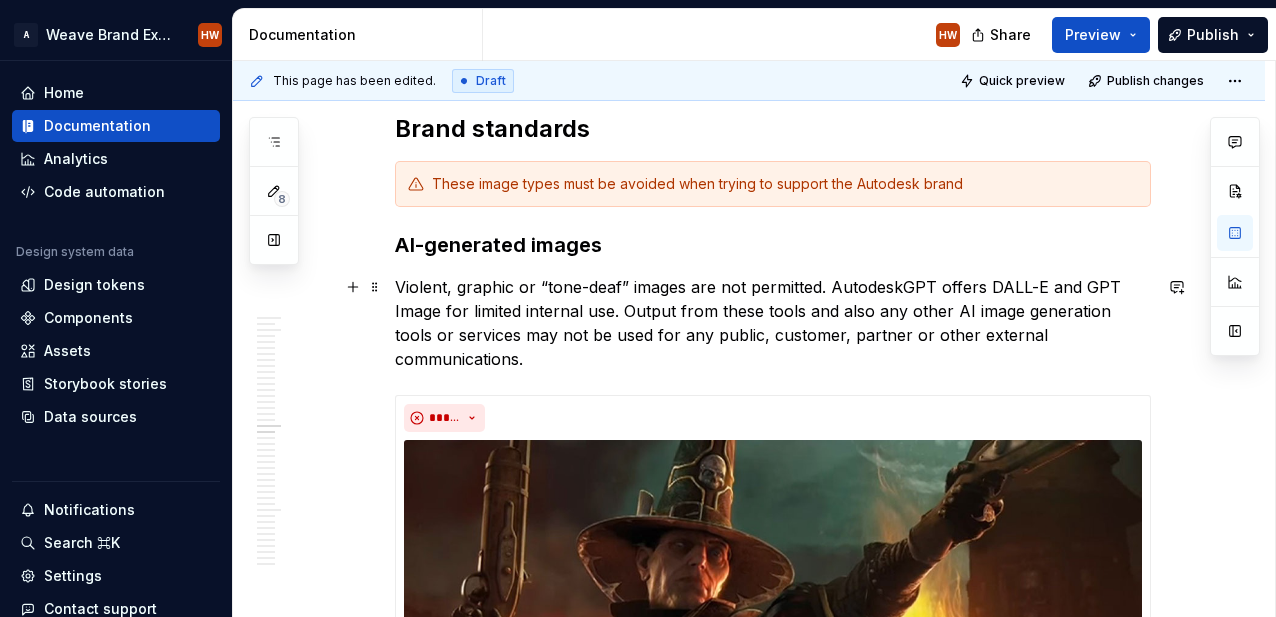 click on "**********" at bounding box center (749, 4289) 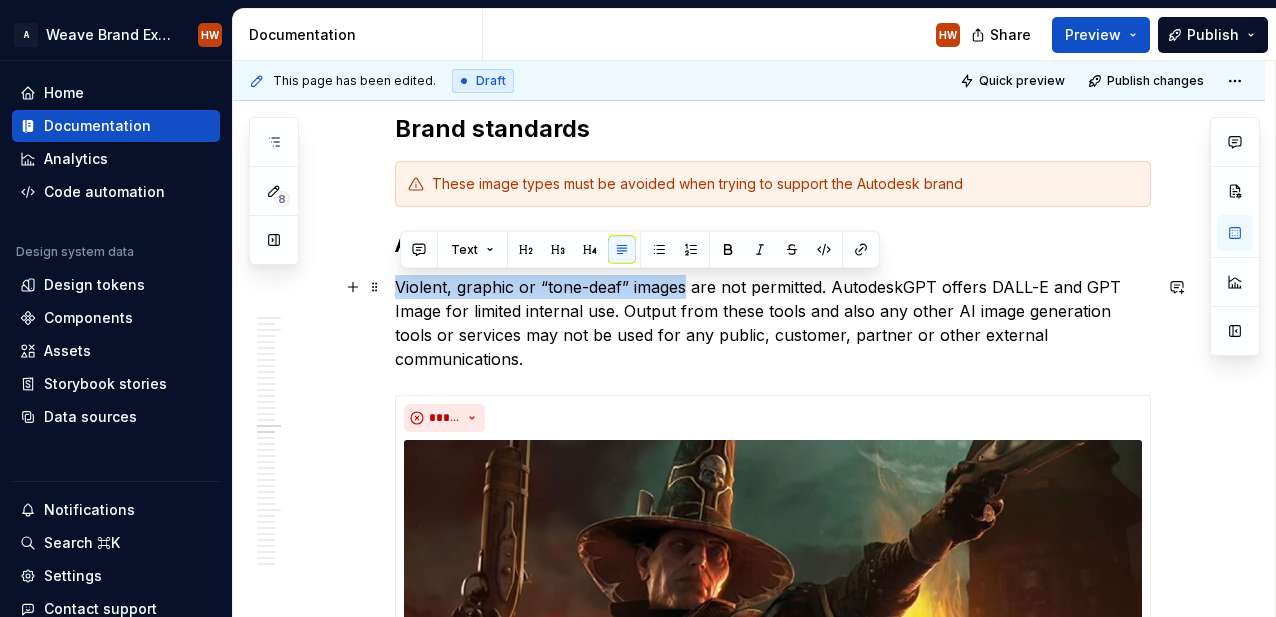 drag, startPoint x: 693, startPoint y: 290, endPoint x: 398, endPoint y: 286, distance: 295.02713 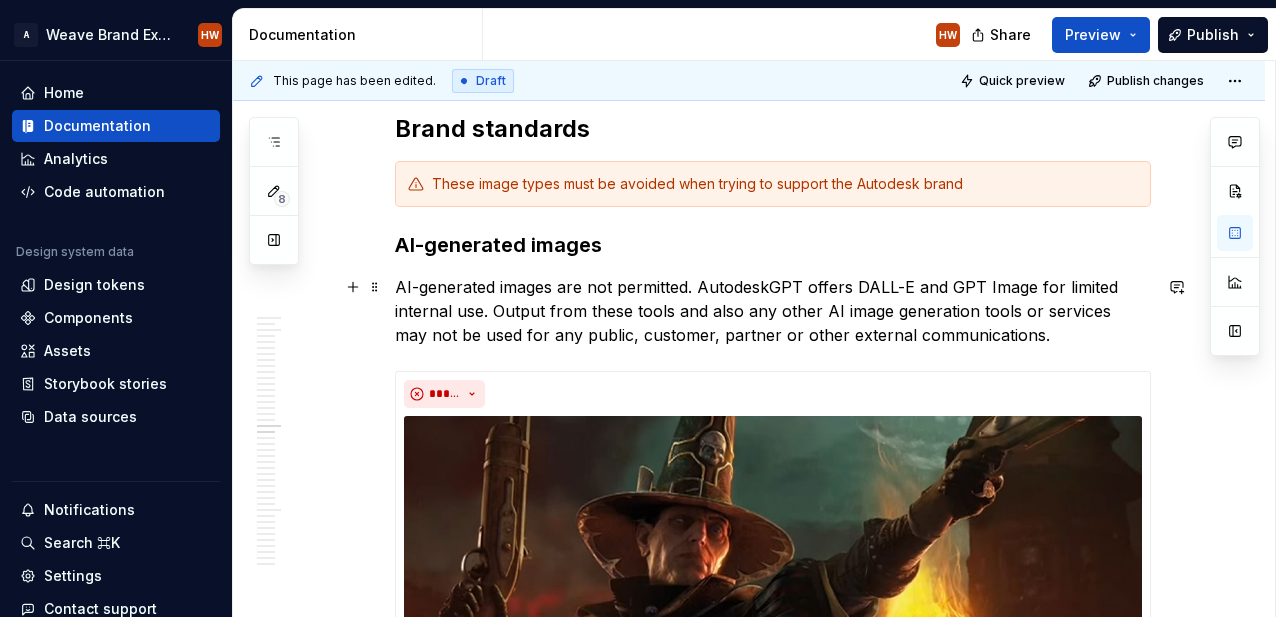 click on "AI-generated images are not permitted. AutodeskGPT offers DALL-E and GPT Image for limited internal use. Output from these tools and also any other AI image generation tools or services may not be used for any public, customer, partner or other external communications." at bounding box center (773, 311) 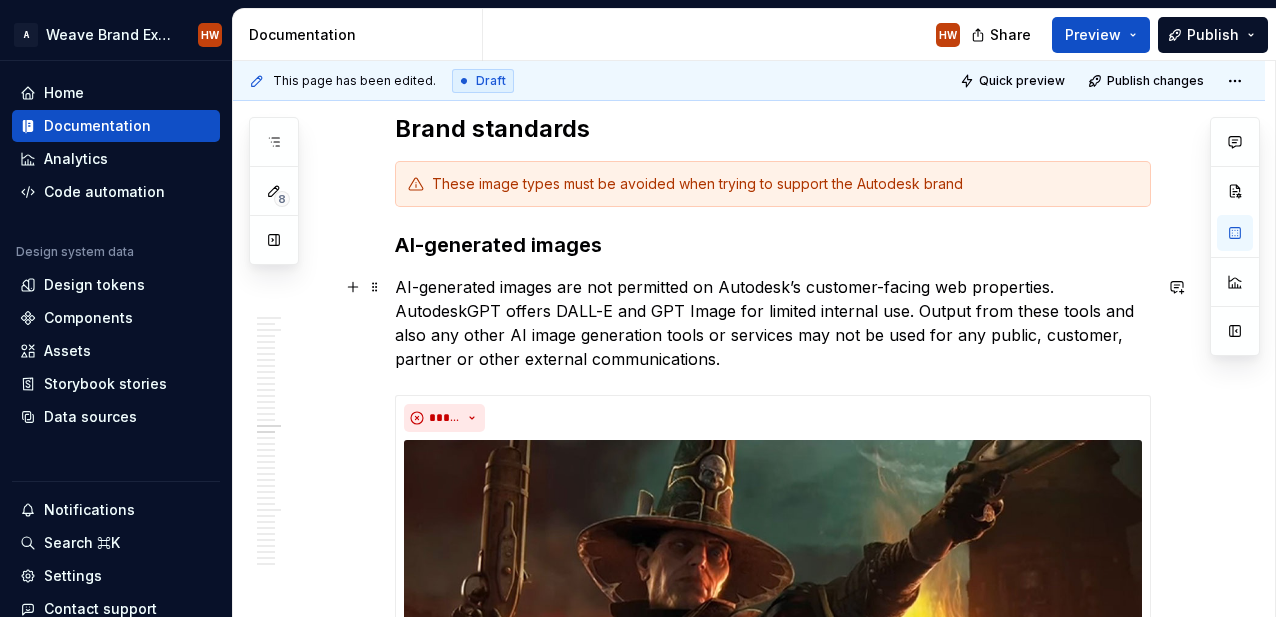 click on "AI-generated images are not permitted on Autodesk’s customer-facing web properties. AutodeskGPT offers DALL-E and GPT Image for limited internal use. Output from these tools and also any other AI image generation tools or services may not be used for any public, customer, partner or other external communications." at bounding box center [773, 323] 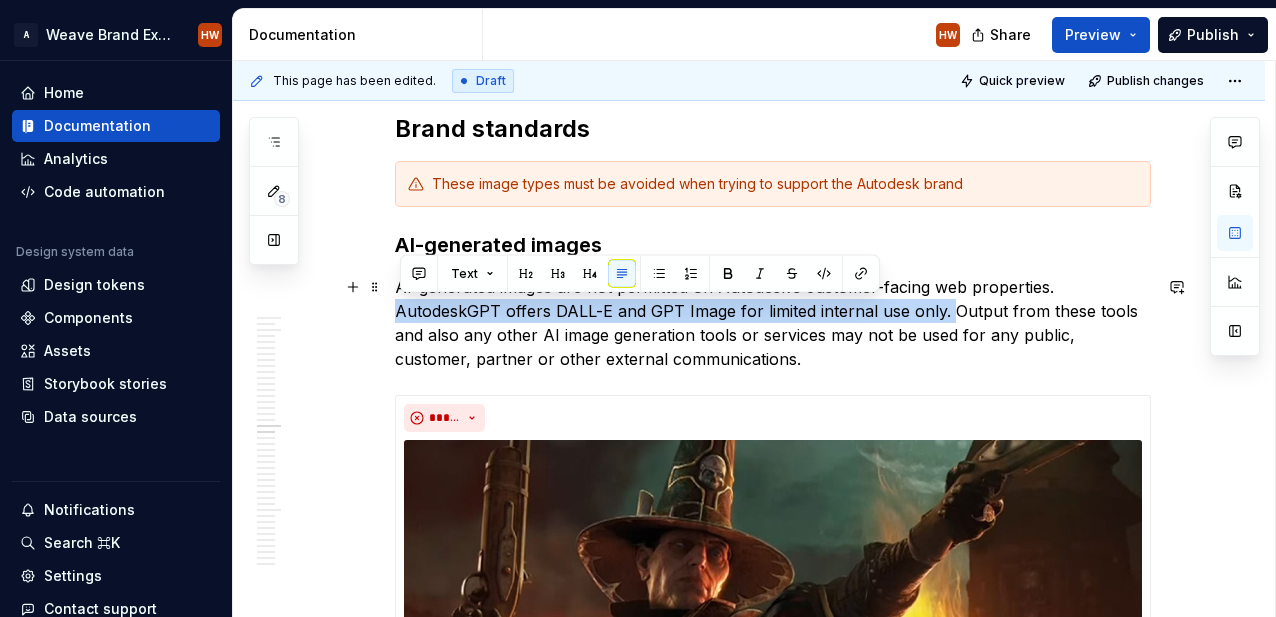 drag, startPoint x: 951, startPoint y: 313, endPoint x: 400, endPoint y: 319, distance: 551.03265 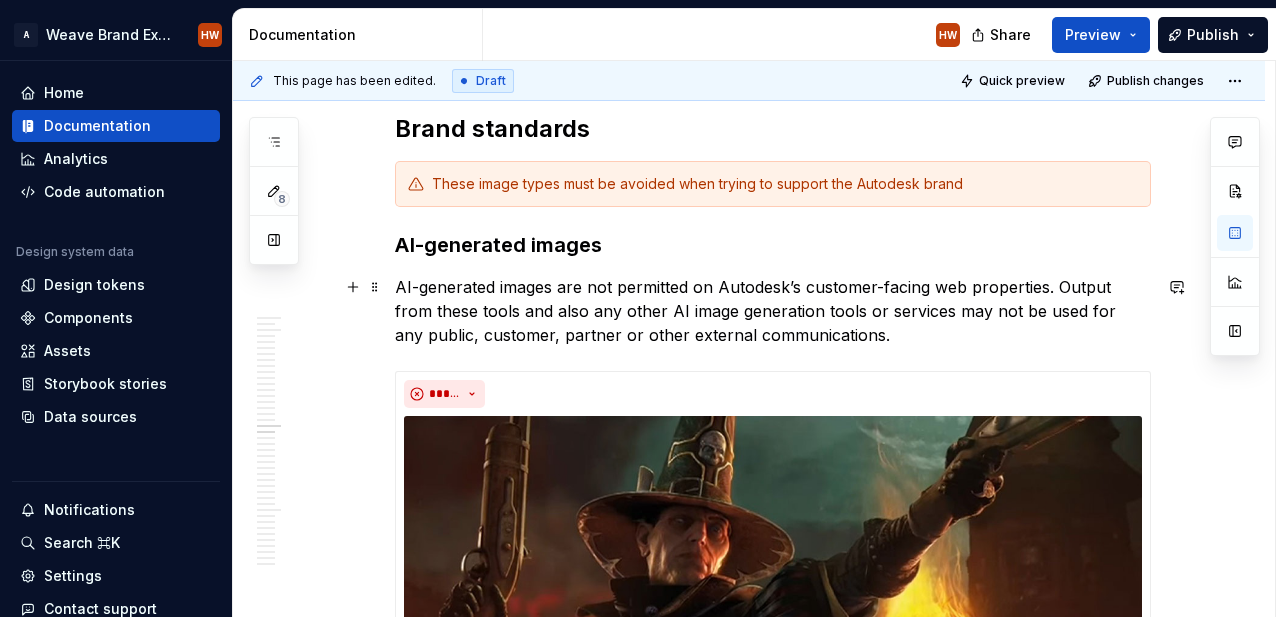 click on "AI-generated images are not permitted on Autodesk’s customer-facing web properties. Output from these tools and also any other AI image generation tools or services may not be used for any public, customer, partner or other external communications." at bounding box center (773, 311) 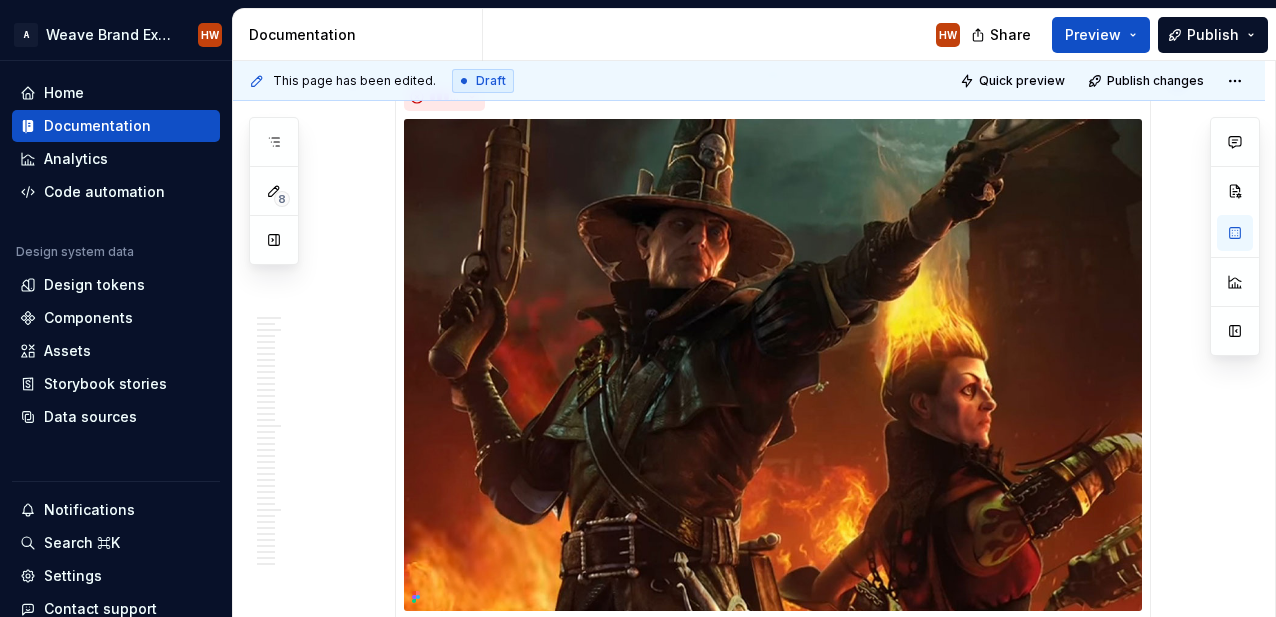 scroll, scrollTop: 14659, scrollLeft: 0, axis: vertical 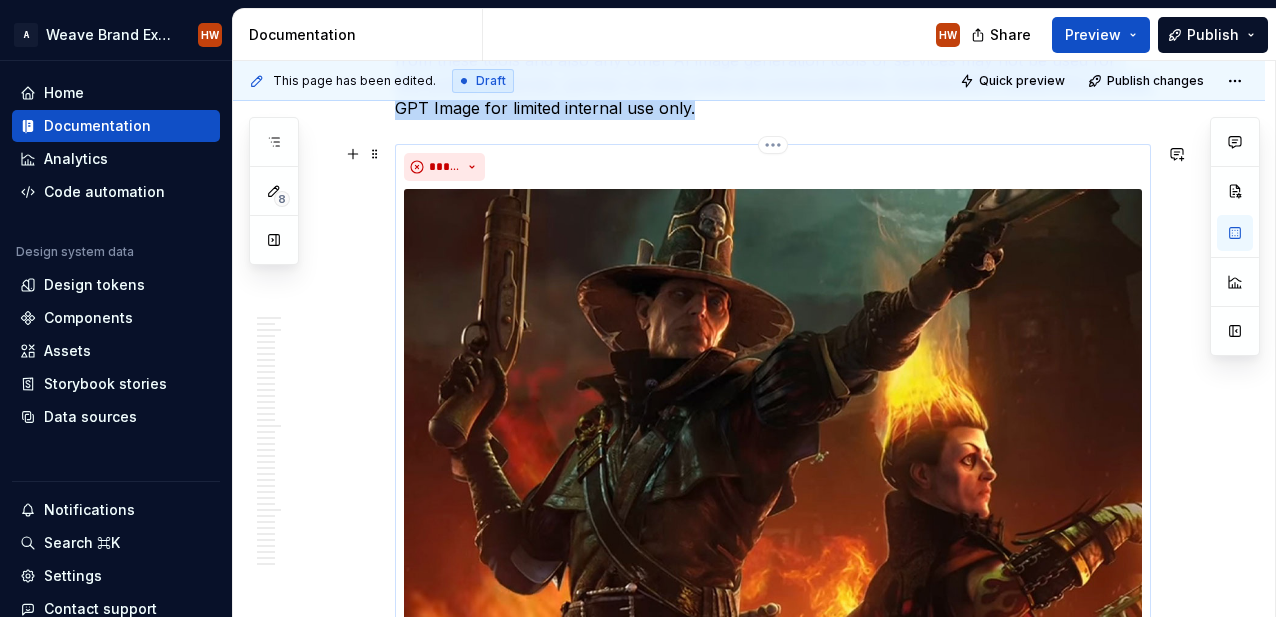 click at bounding box center (773, 435) 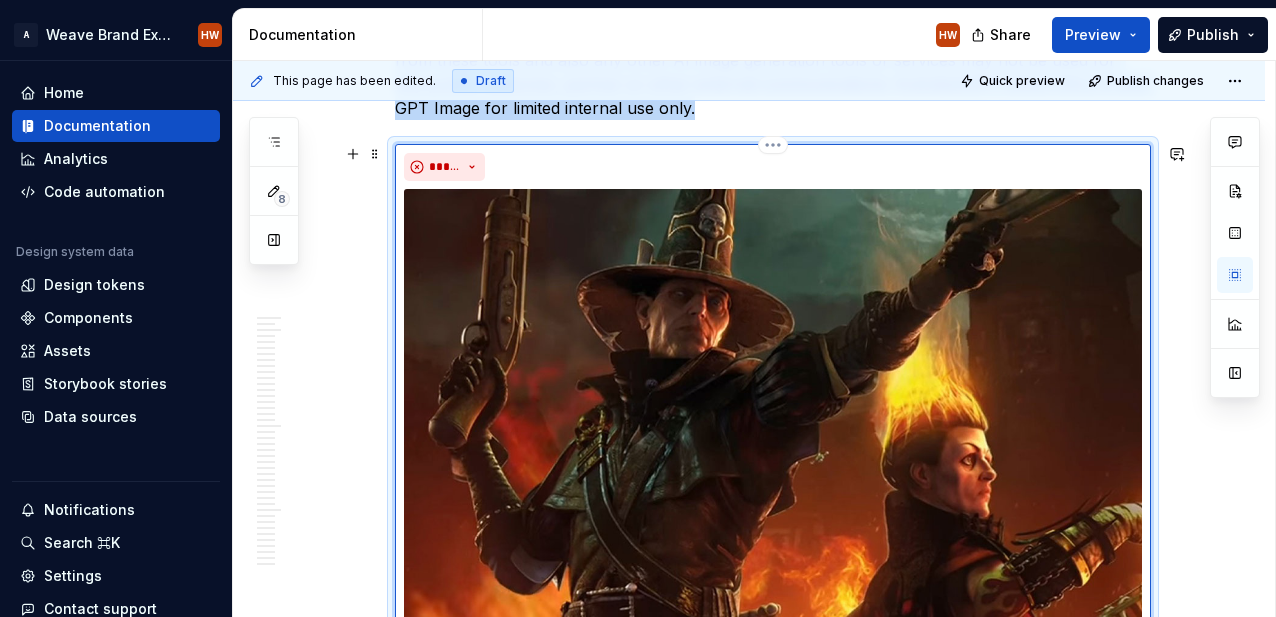 click at bounding box center [773, 435] 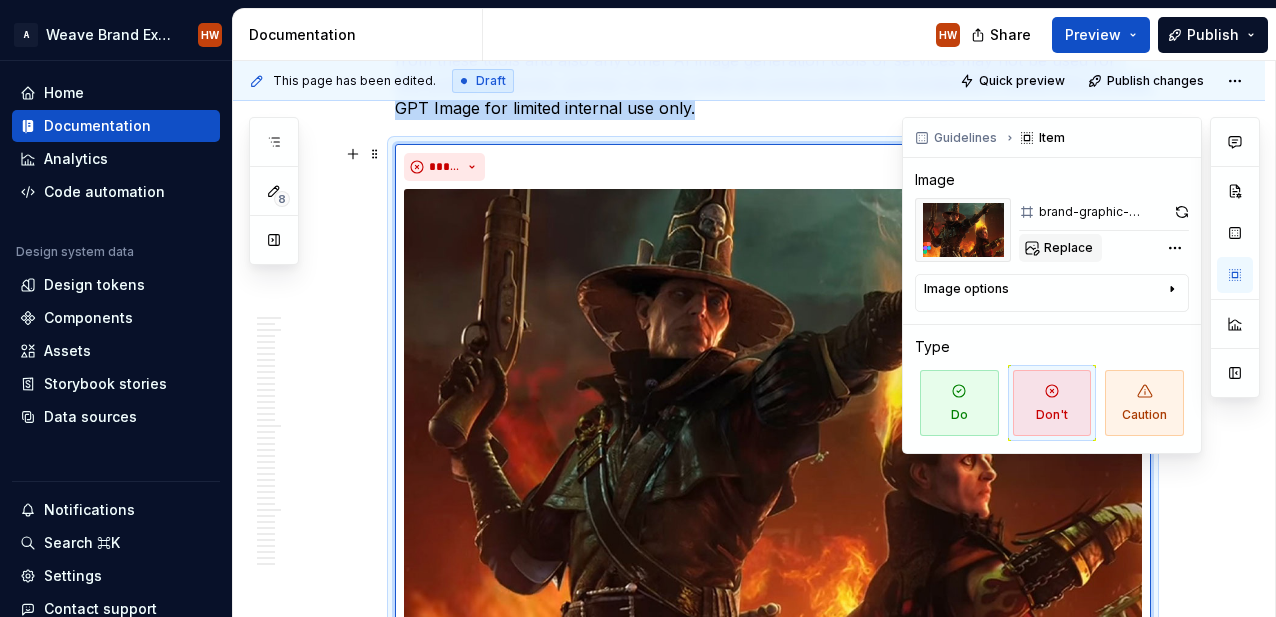 click on "Replace" at bounding box center (1068, 248) 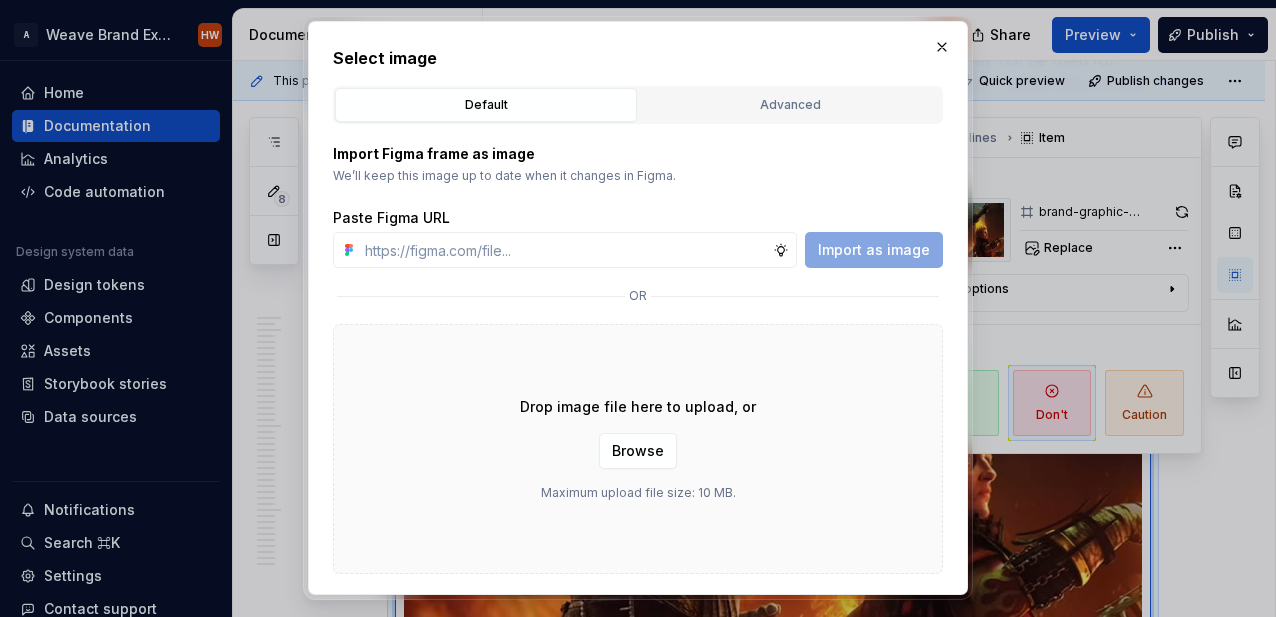 click on "Import as image" at bounding box center (874, 250) 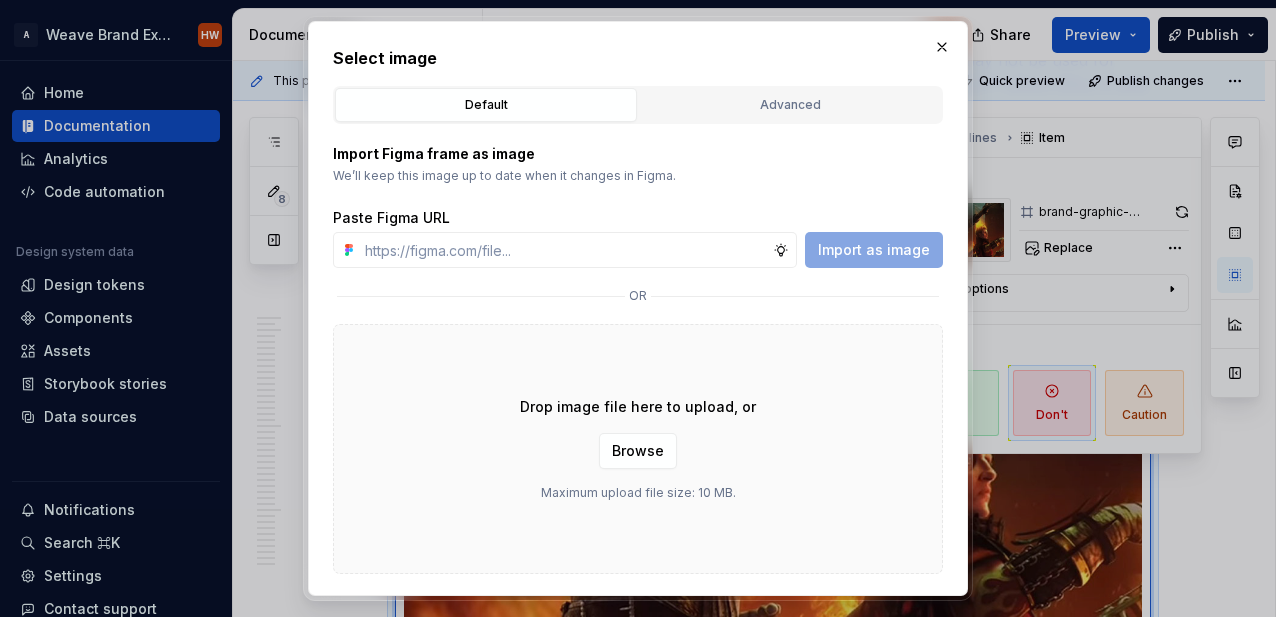 click on "Import as image" at bounding box center (874, 250) 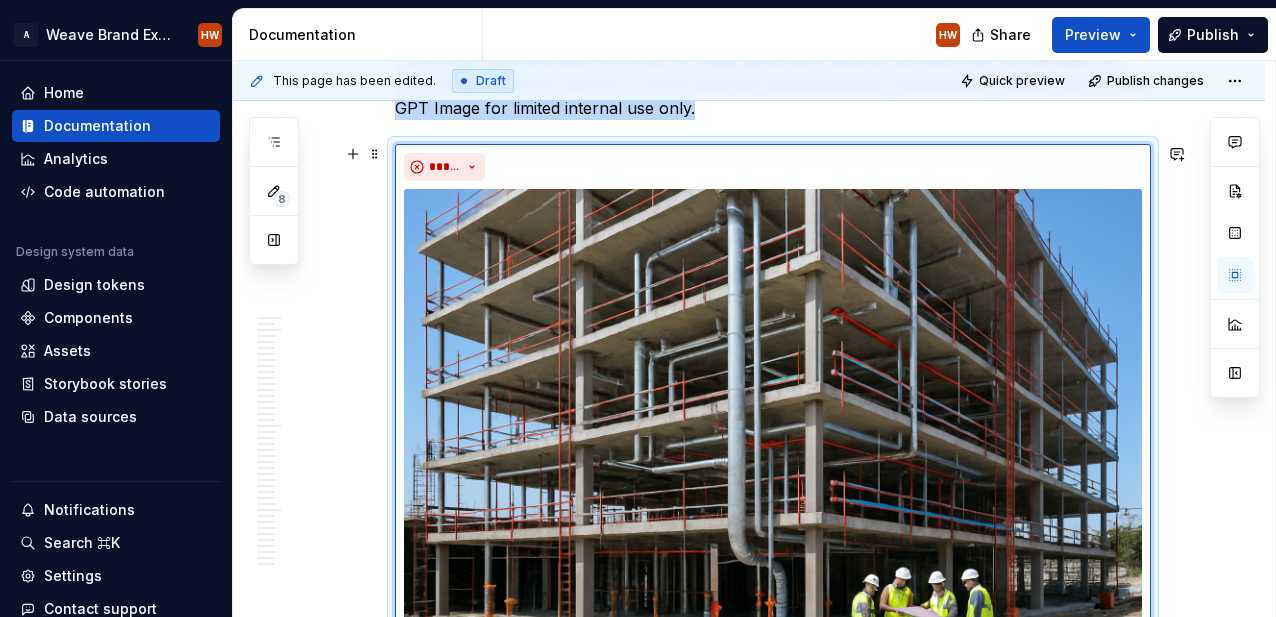 click on "**********" at bounding box center [749, 4038] 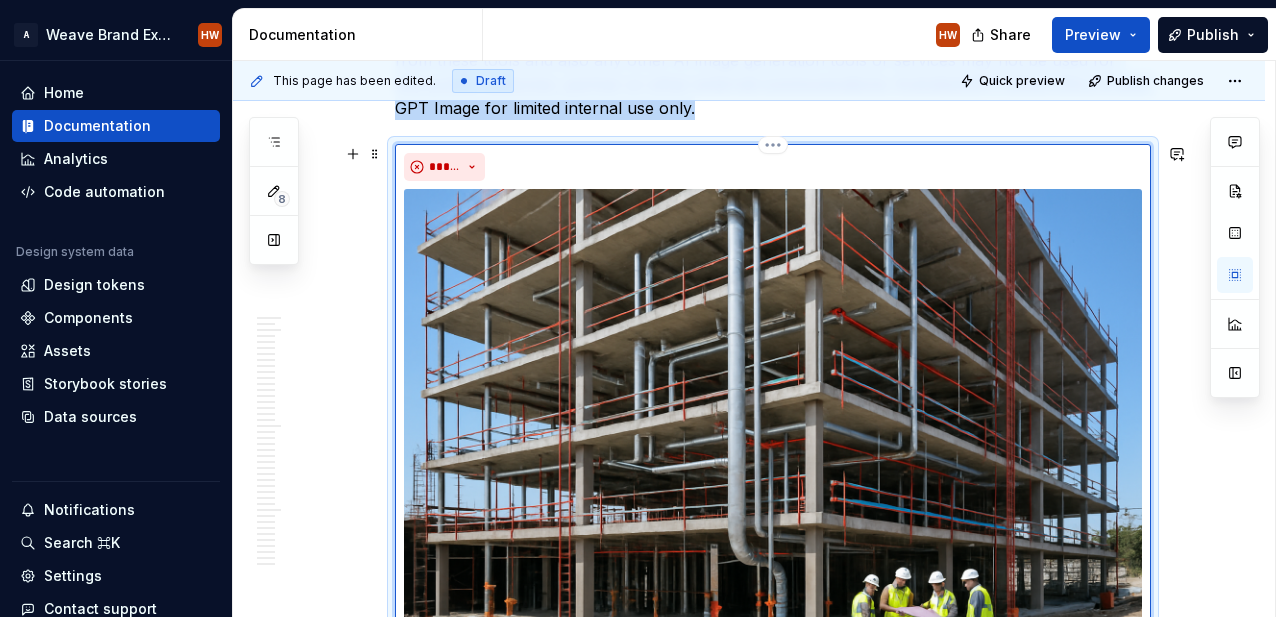 scroll, scrollTop: 14683, scrollLeft: 0, axis: vertical 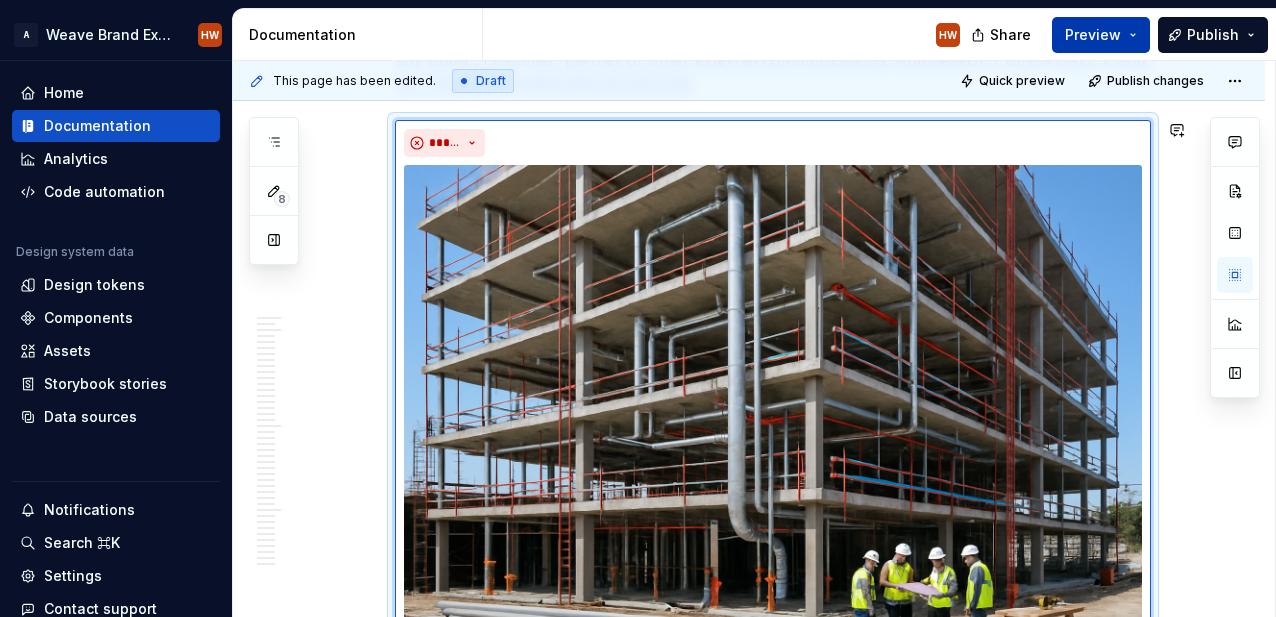 click on "Preview" at bounding box center [1093, 35] 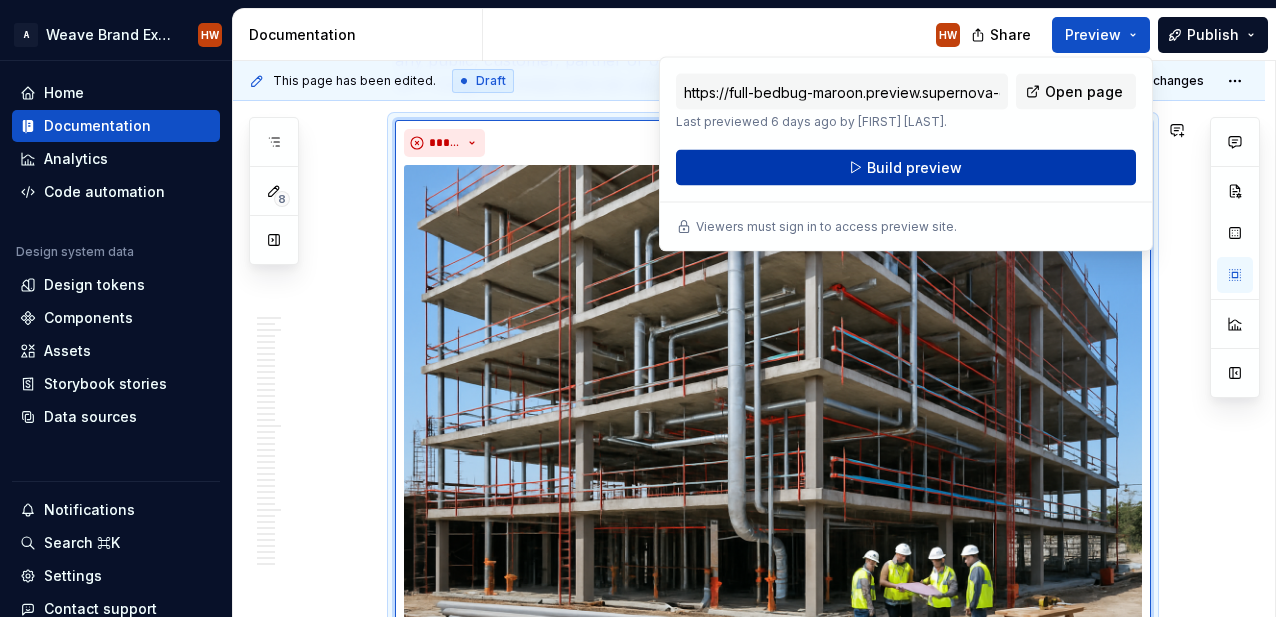 click on "Build preview" at bounding box center (906, 168) 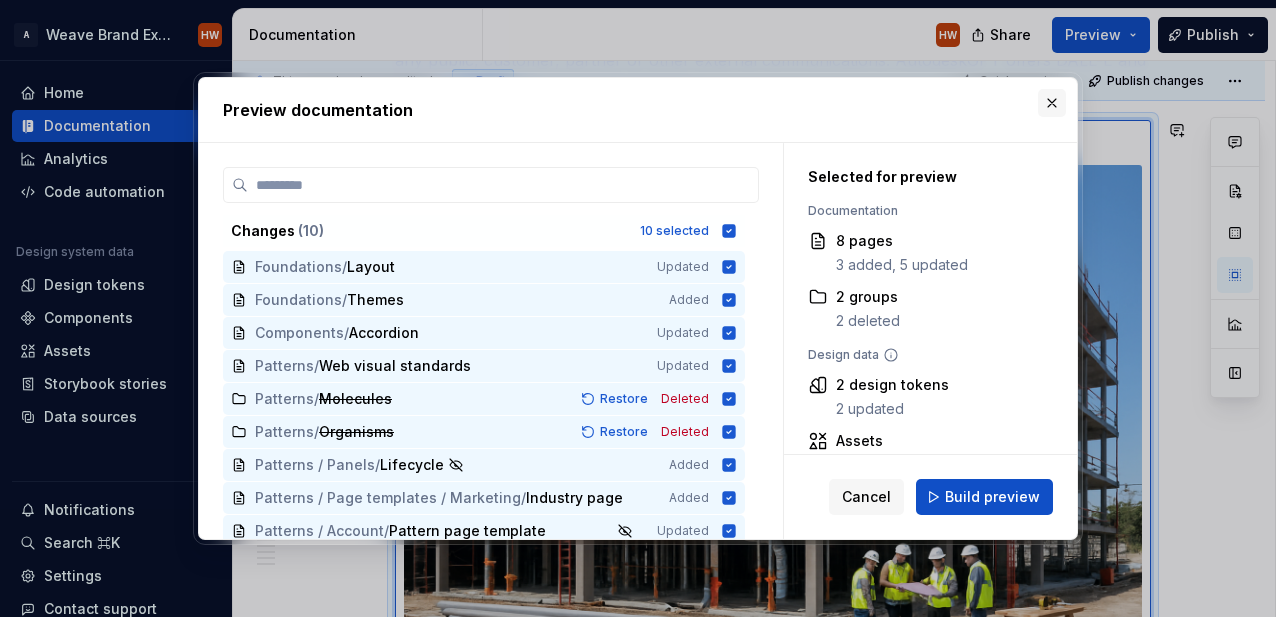click at bounding box center [1052, 103] 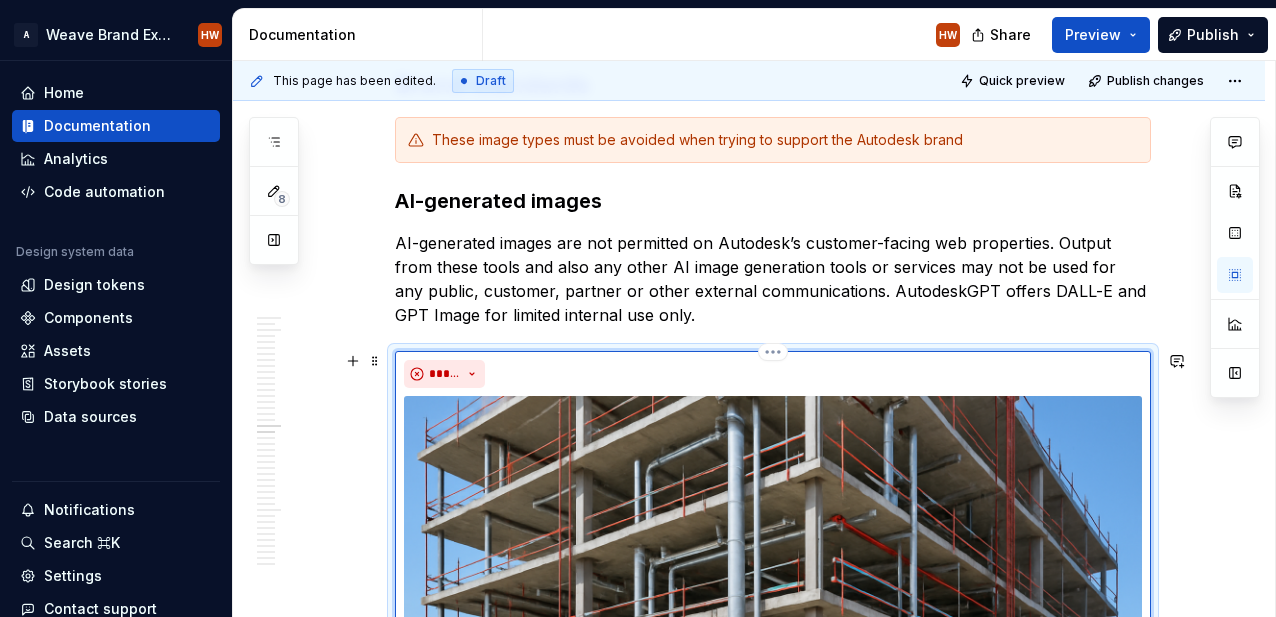 scroll, scrollTop: 14415, scrollLeft: 0, axis: vertical 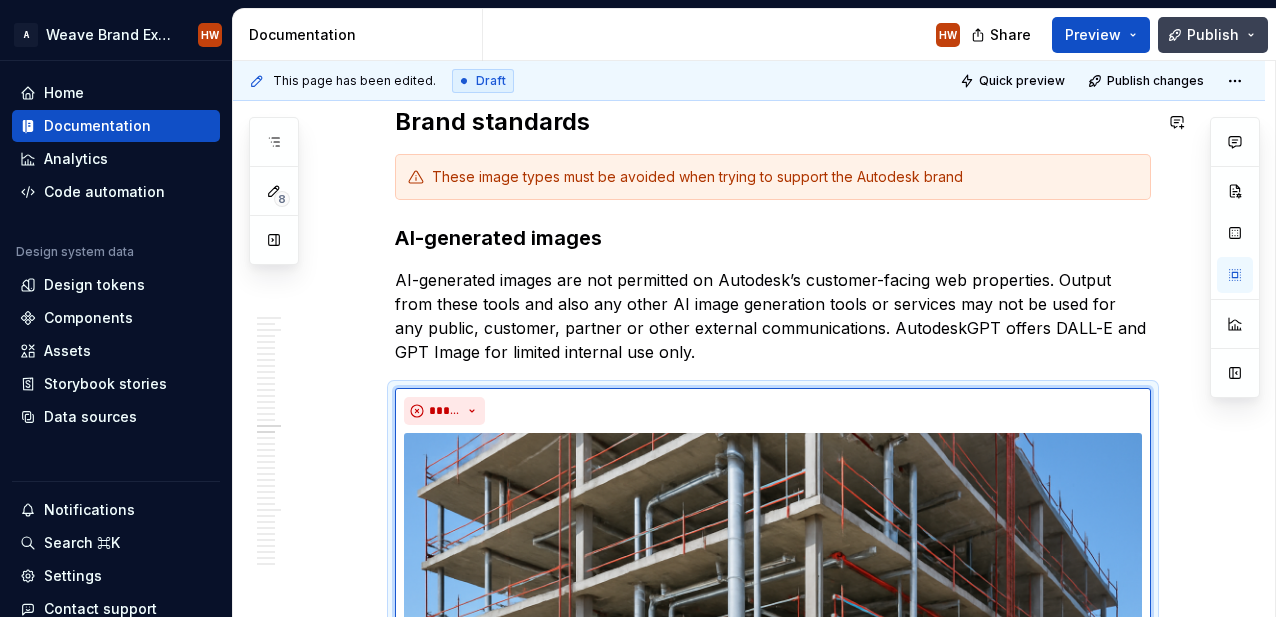 click on "Publish" at bounding box center [1213, 35] 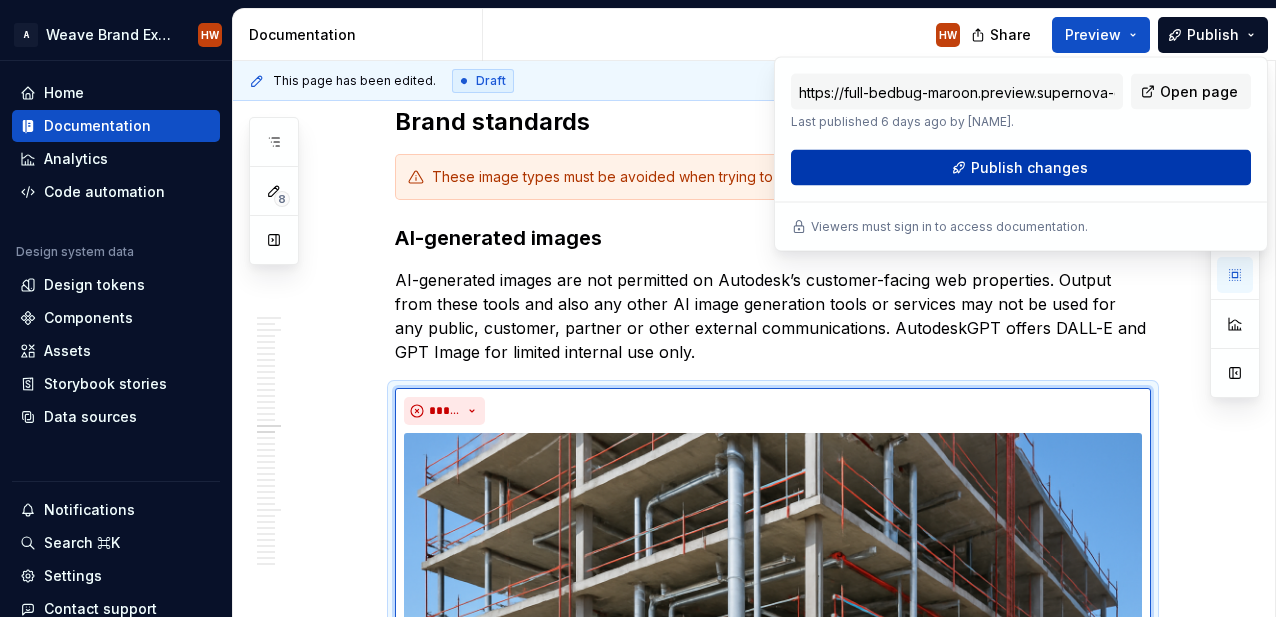 click on "Publish changes" at bounding box center [1021, 168] 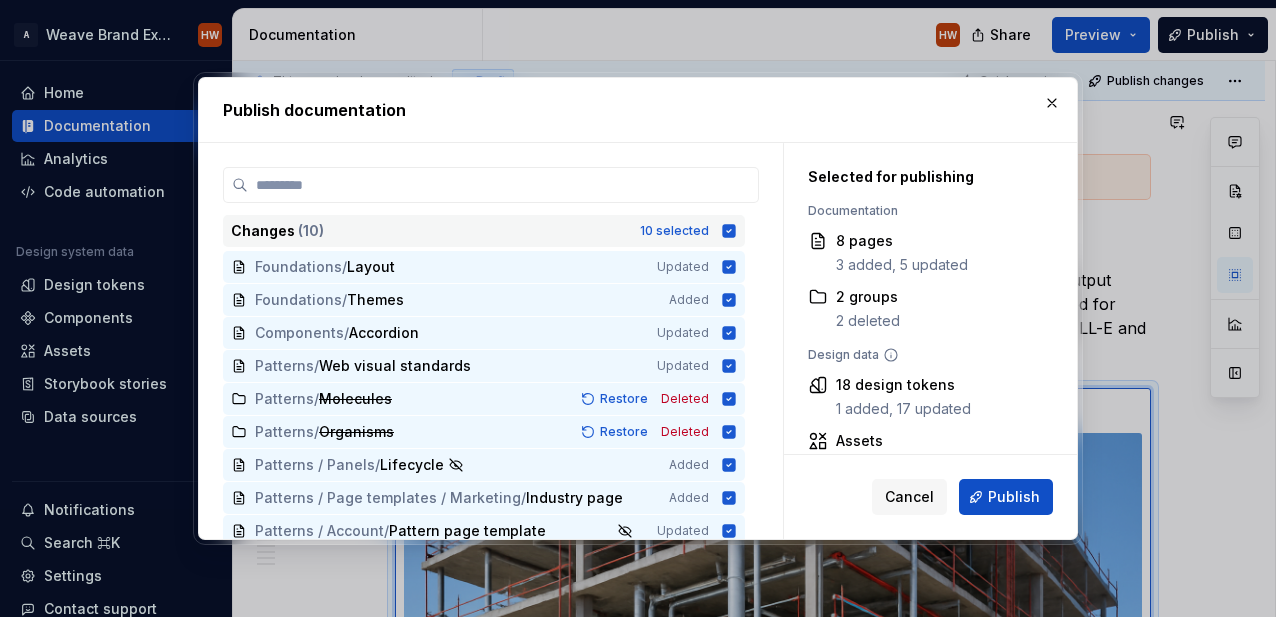 click 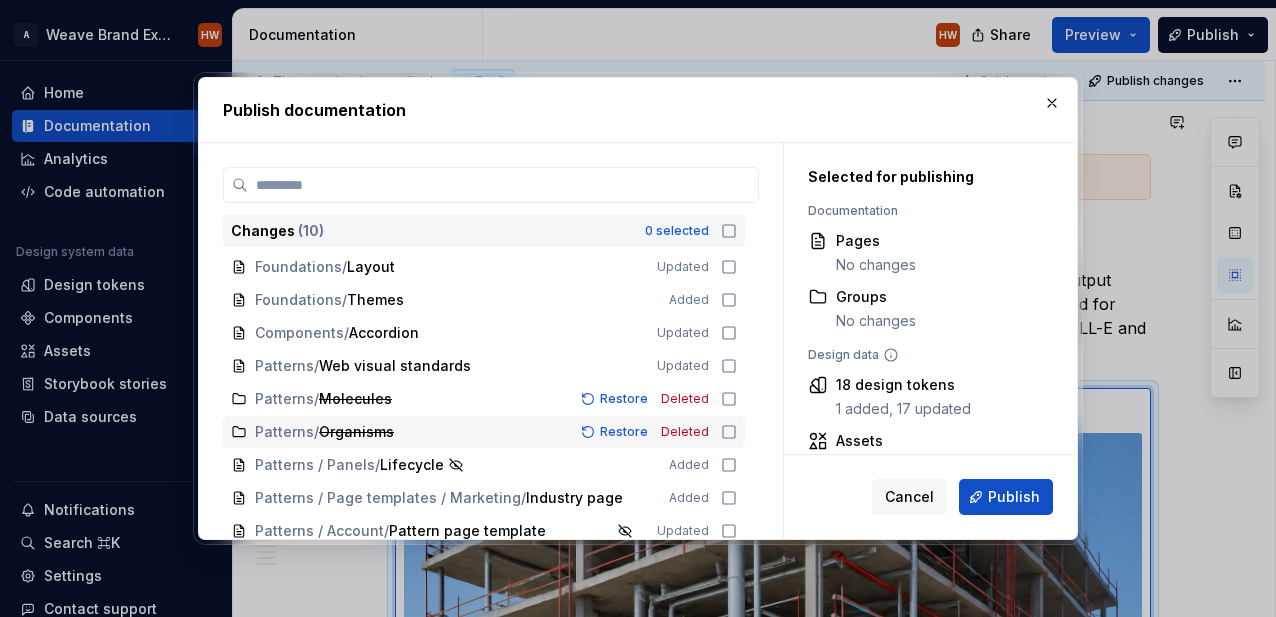 scroll, scrollTop: 42, scrollLeft: 0, axis: vertical 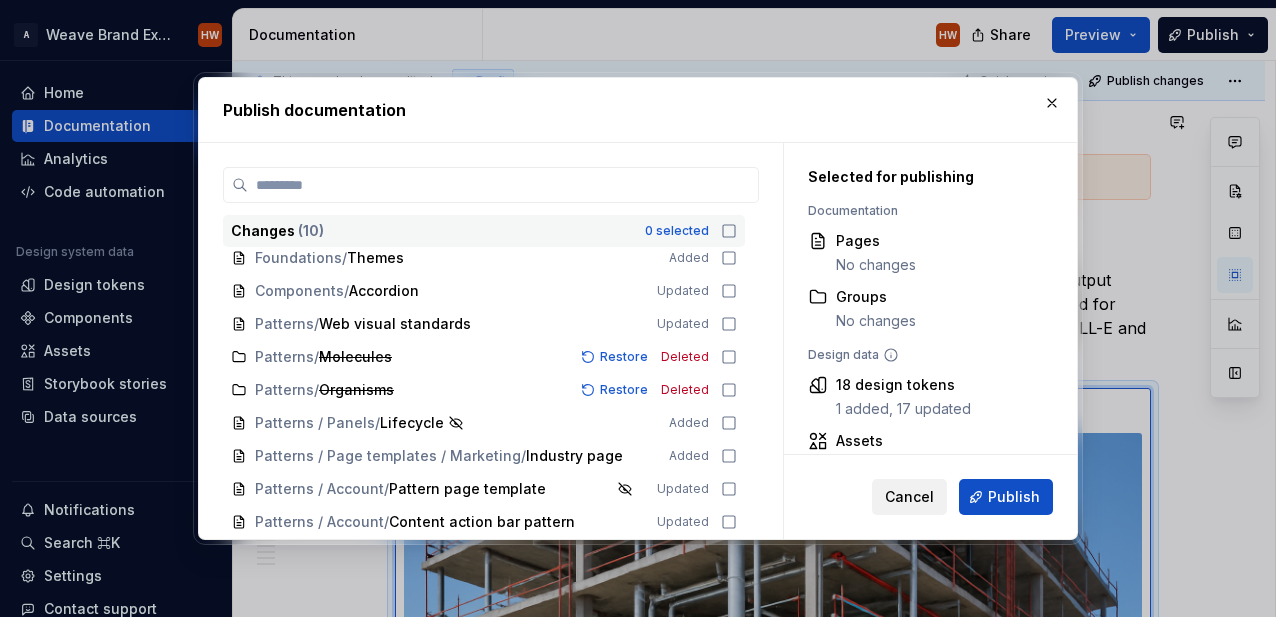 click on "Cancel" at bounding box center [909, 497] 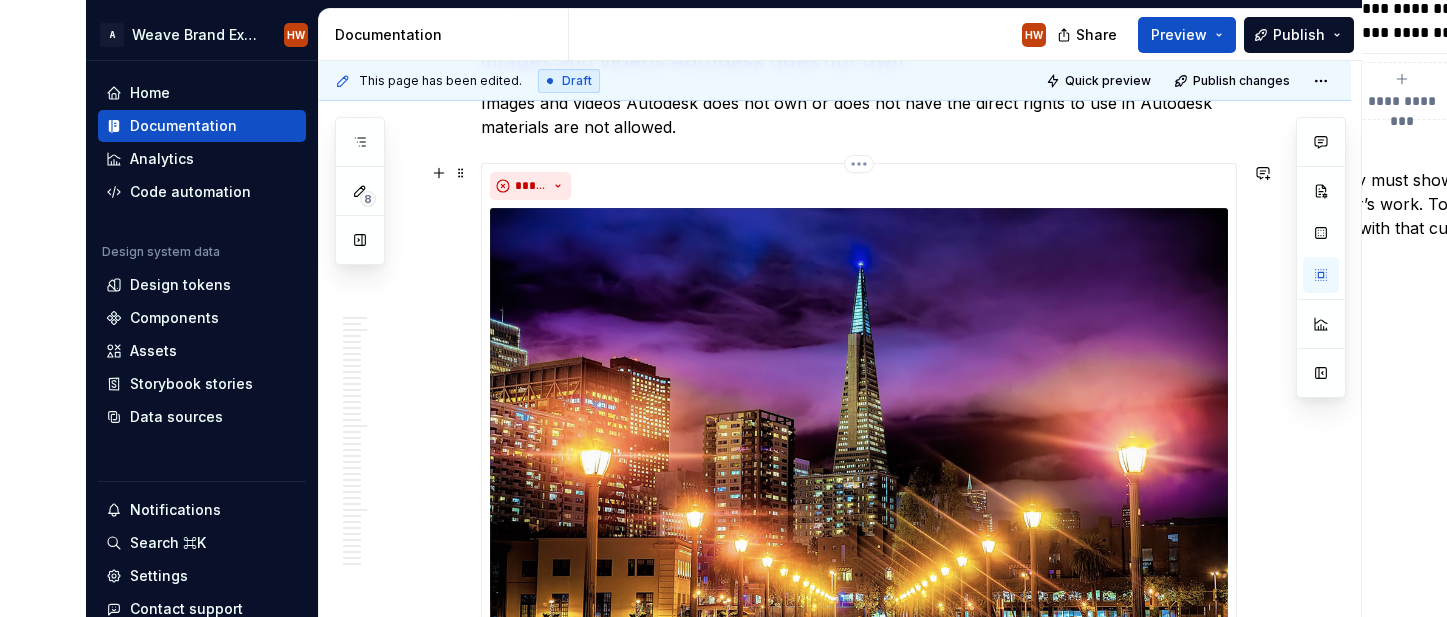 scroll, scrollTop: 11490, scrollLeft: 0, axis: vertical 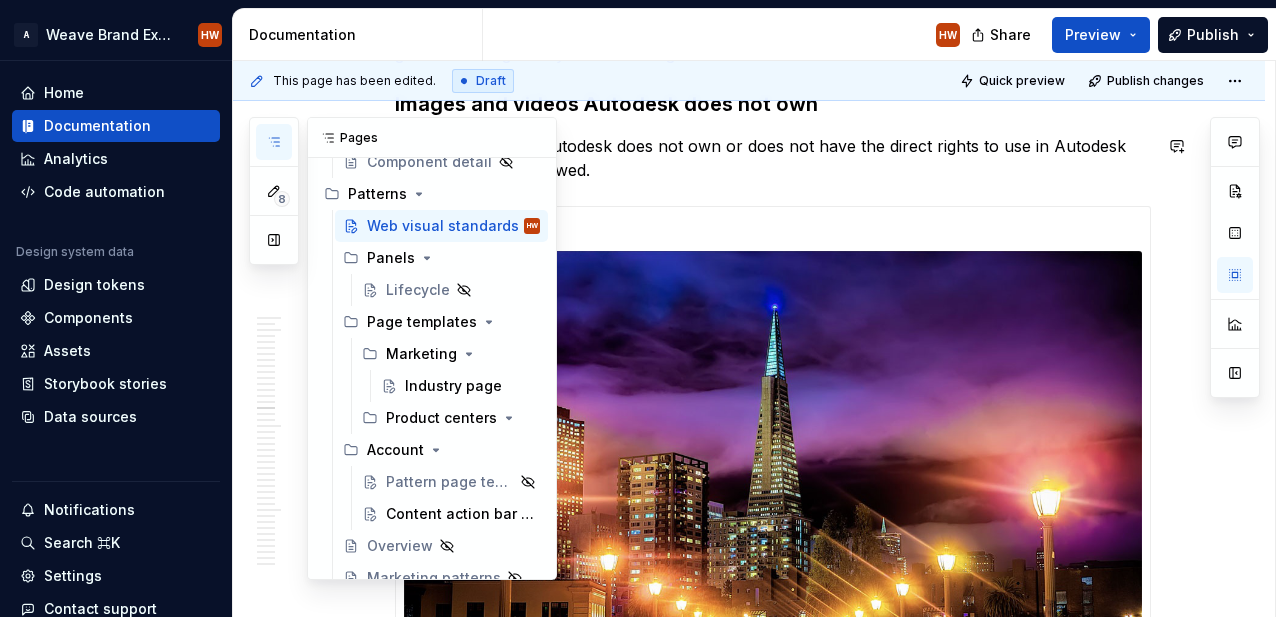 click 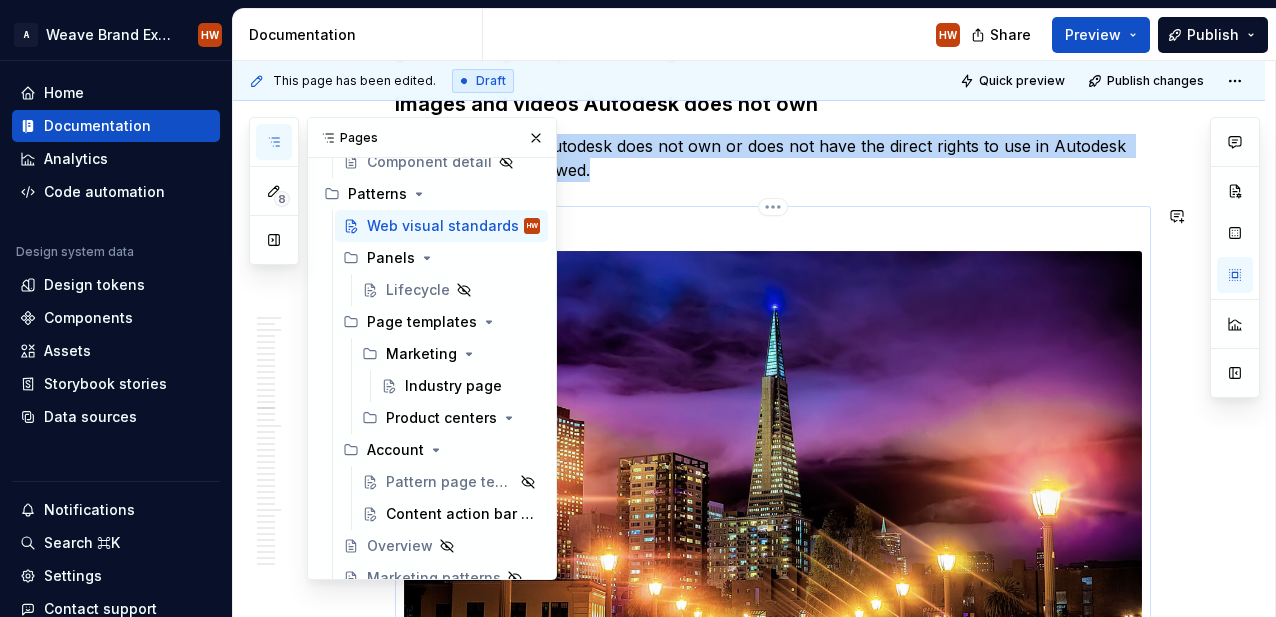 click on "**********" at bounding box center (773, 507) 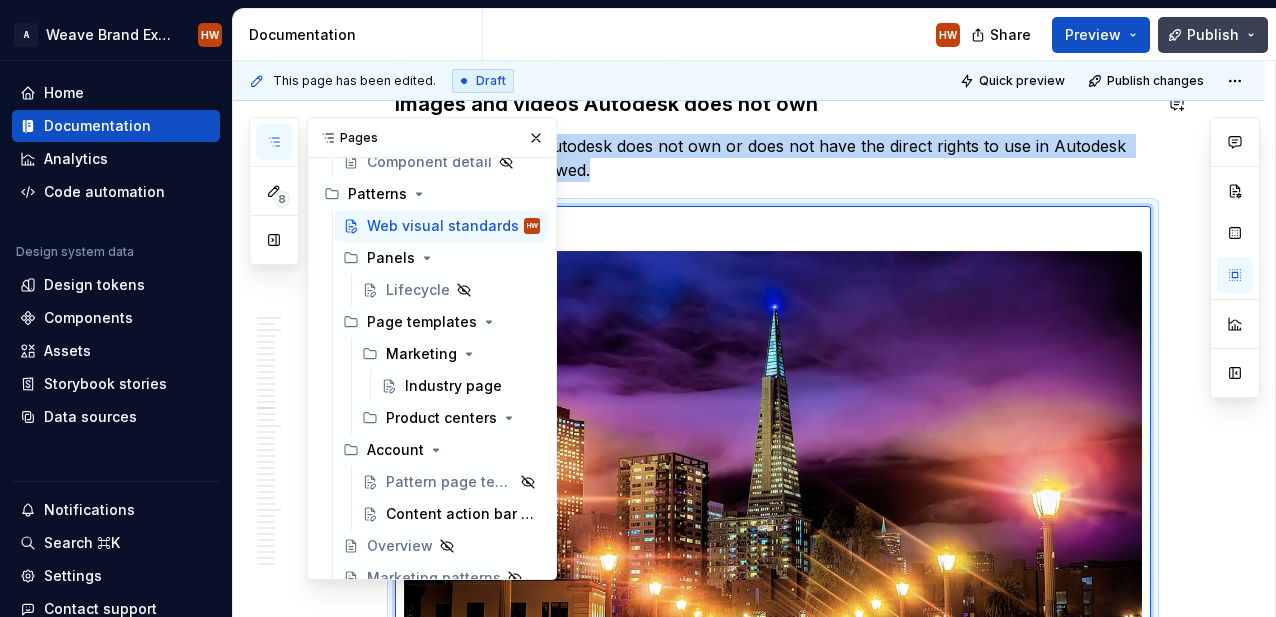 click on "Publish" at bounding box center [1213, 35] 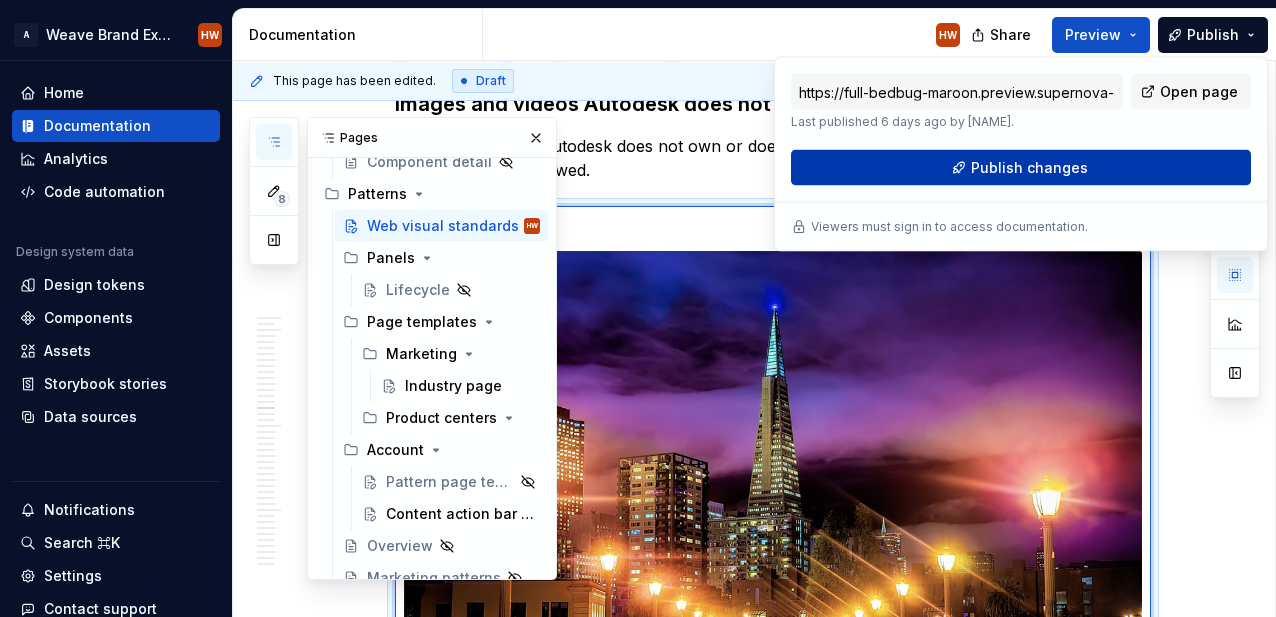 click on "Publish changes" at bounding box center [1021, 168] 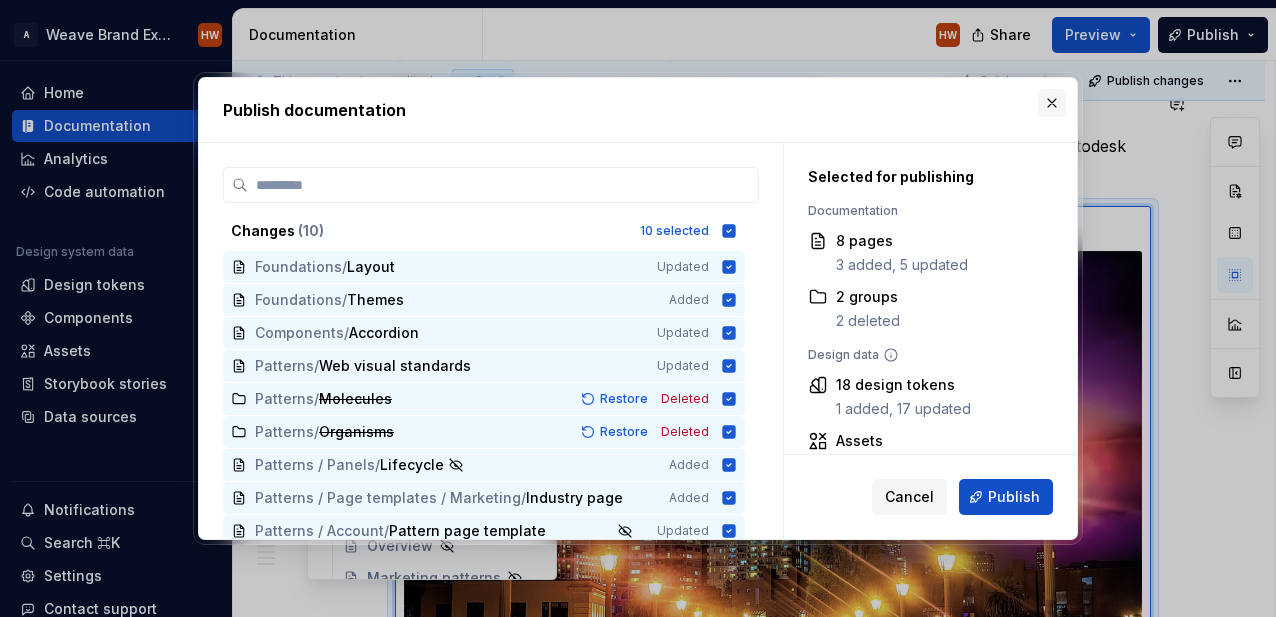 click at bounding box center [1052, 103] 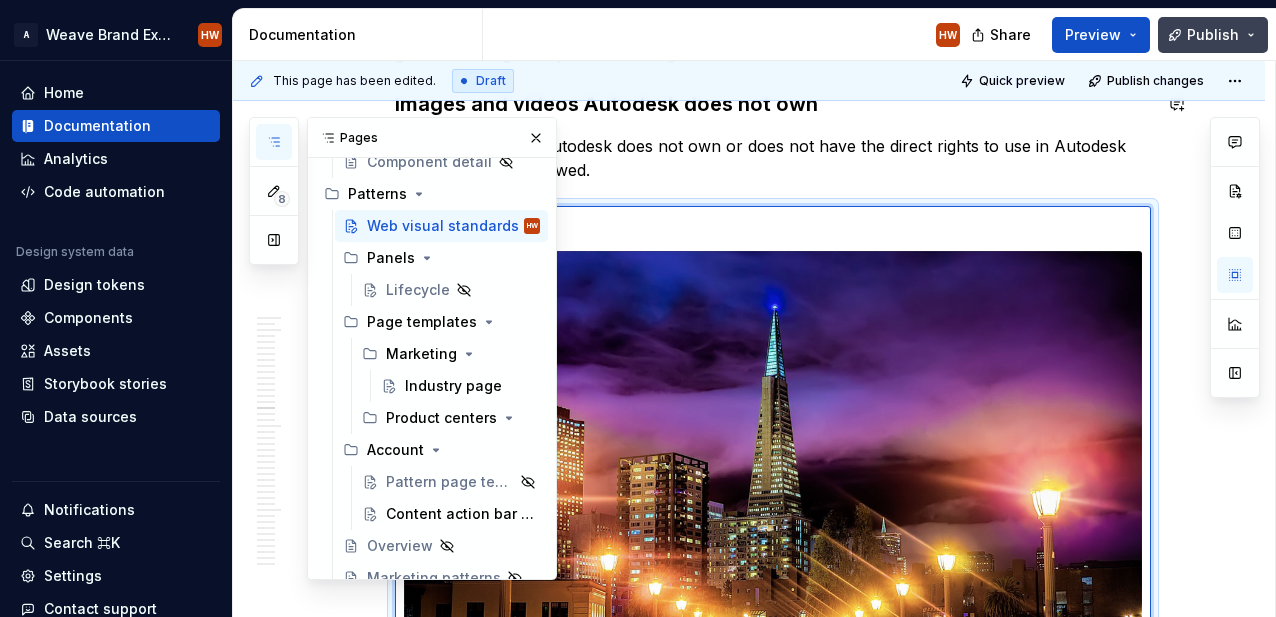 click on "Publish" at bounding box center (1213, 35) 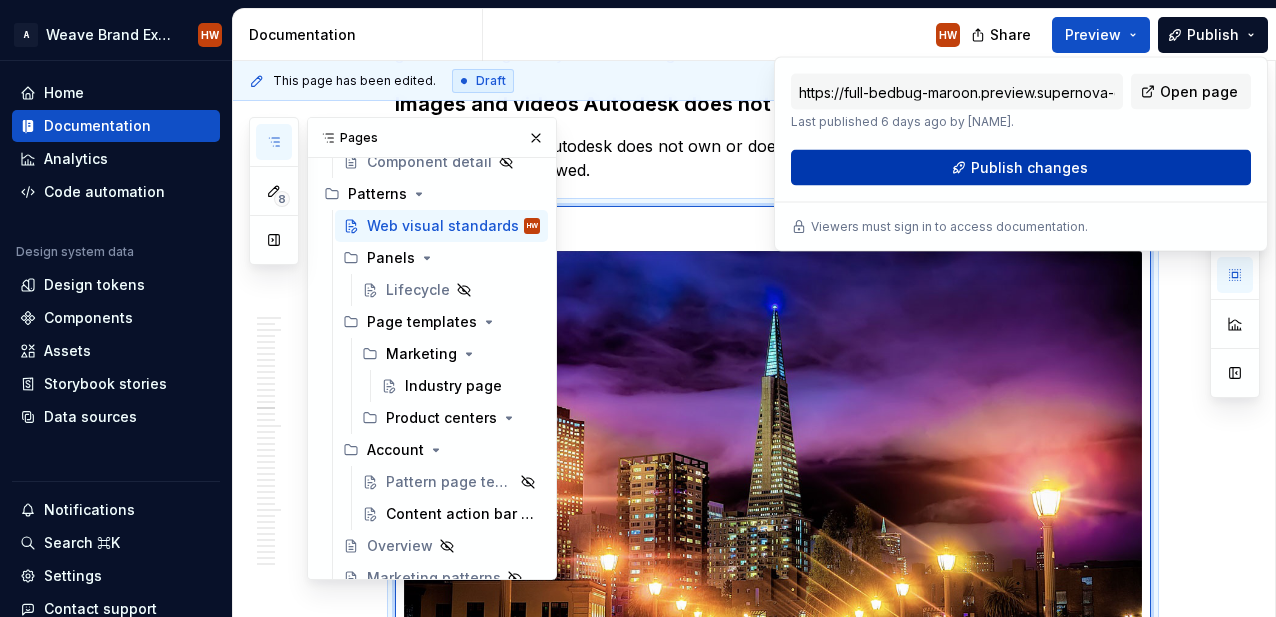 click on "Publish changes" at bounding box center [1021, 168] 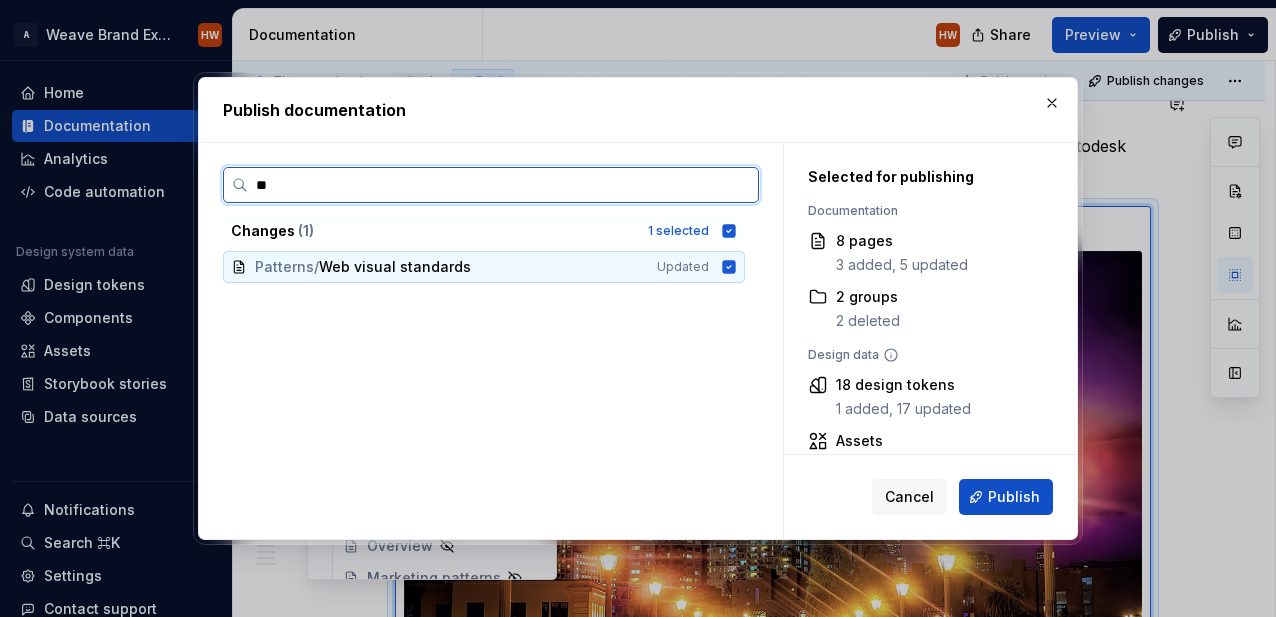 type on "***" 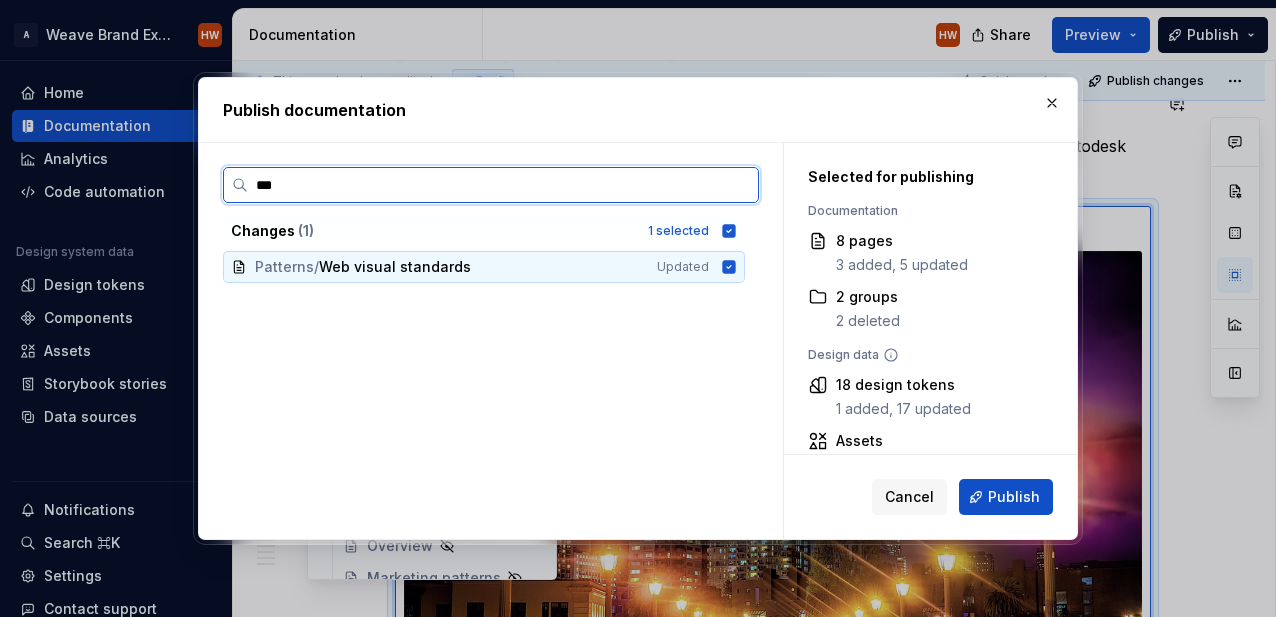 click on "Patterns  /  Web visual standards" at bounding box center [444, 267] 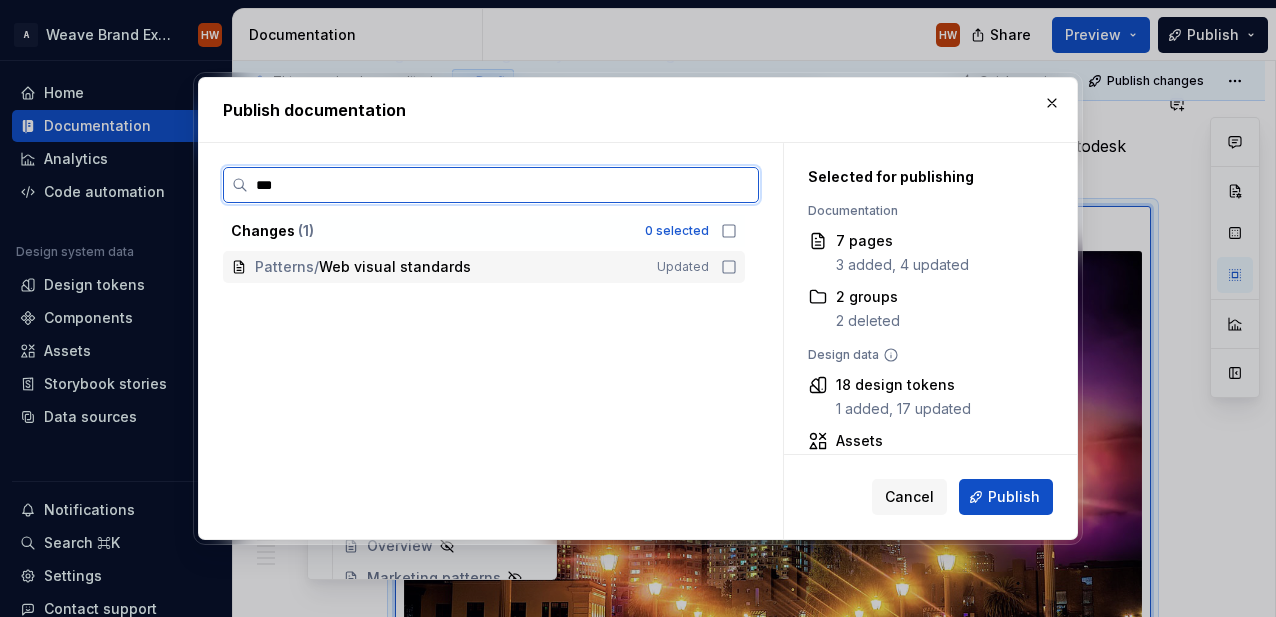 click on "Patterns  /  Web visual standards" at bounding box center [444, 267] 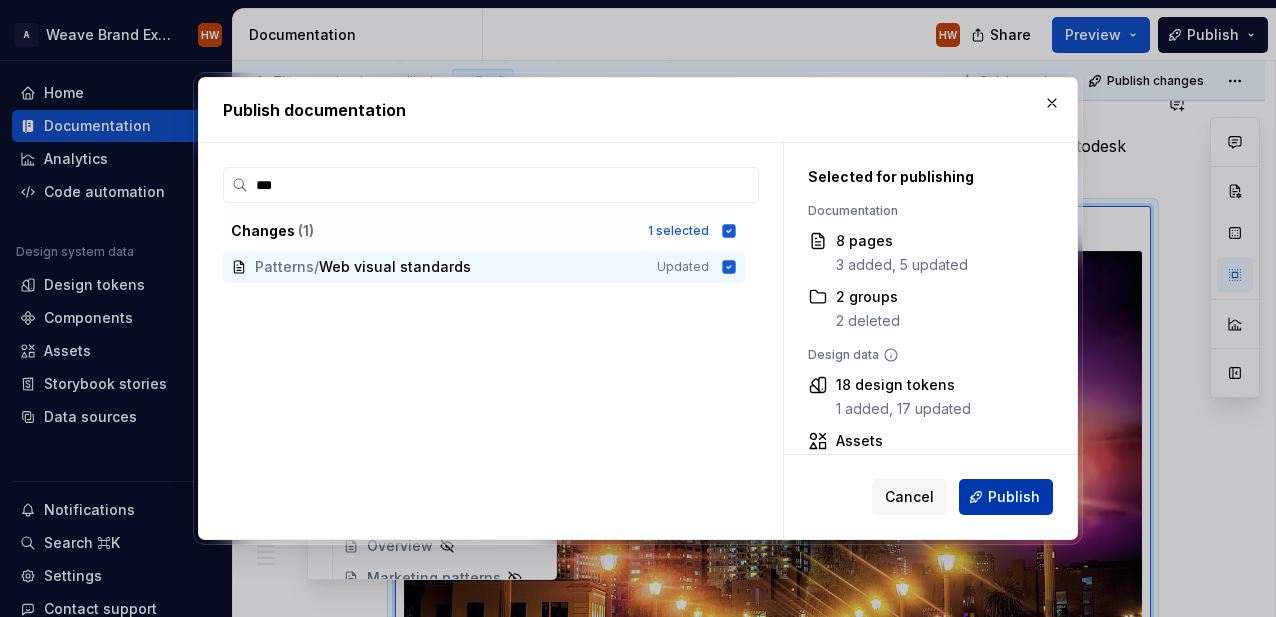 click on "Publish" at bounding box center [1014, 497] 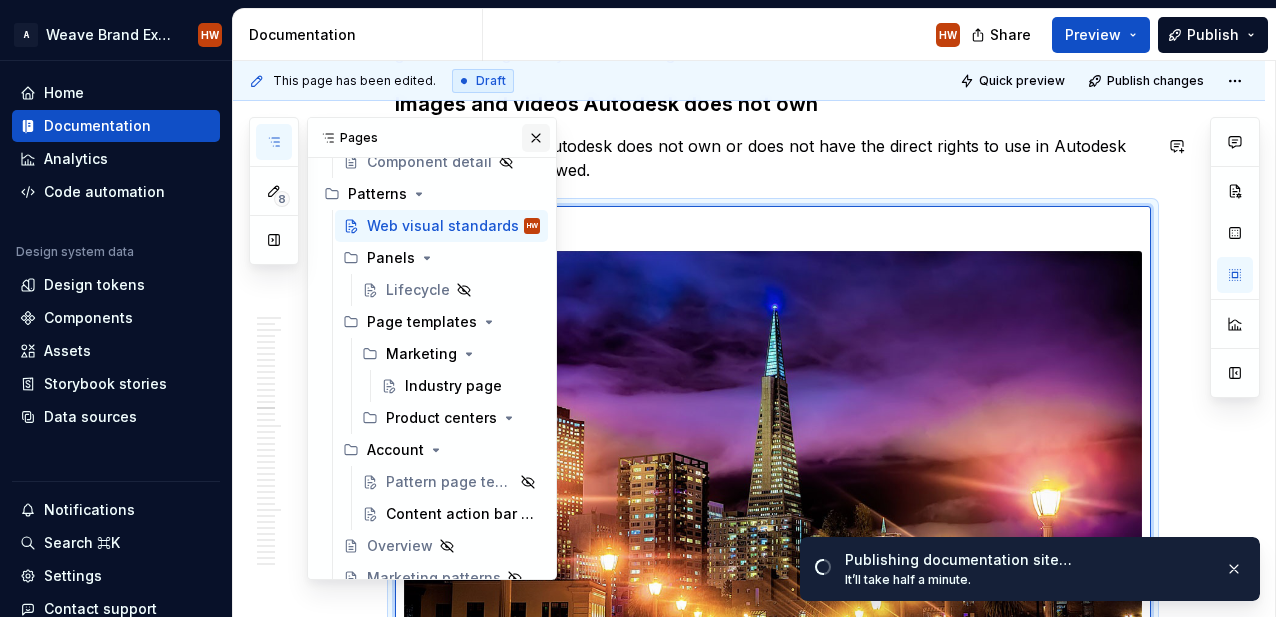 click at bounding box center [536, 138] 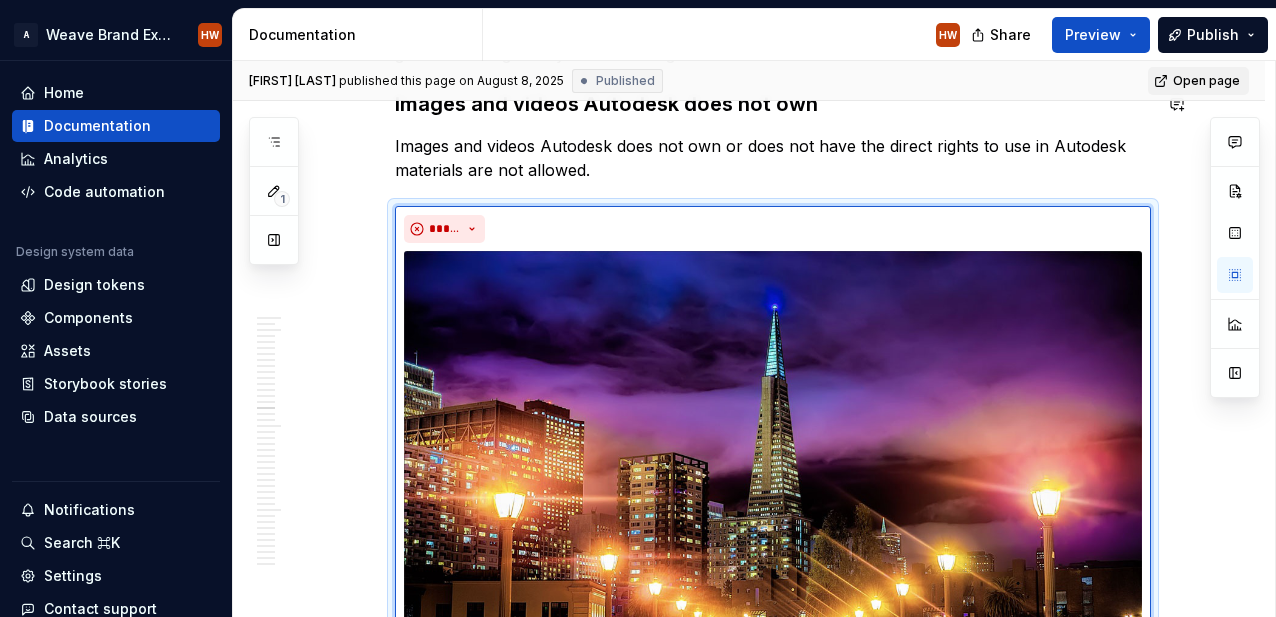 click on "Open page" at bounding box center (1206, 81) 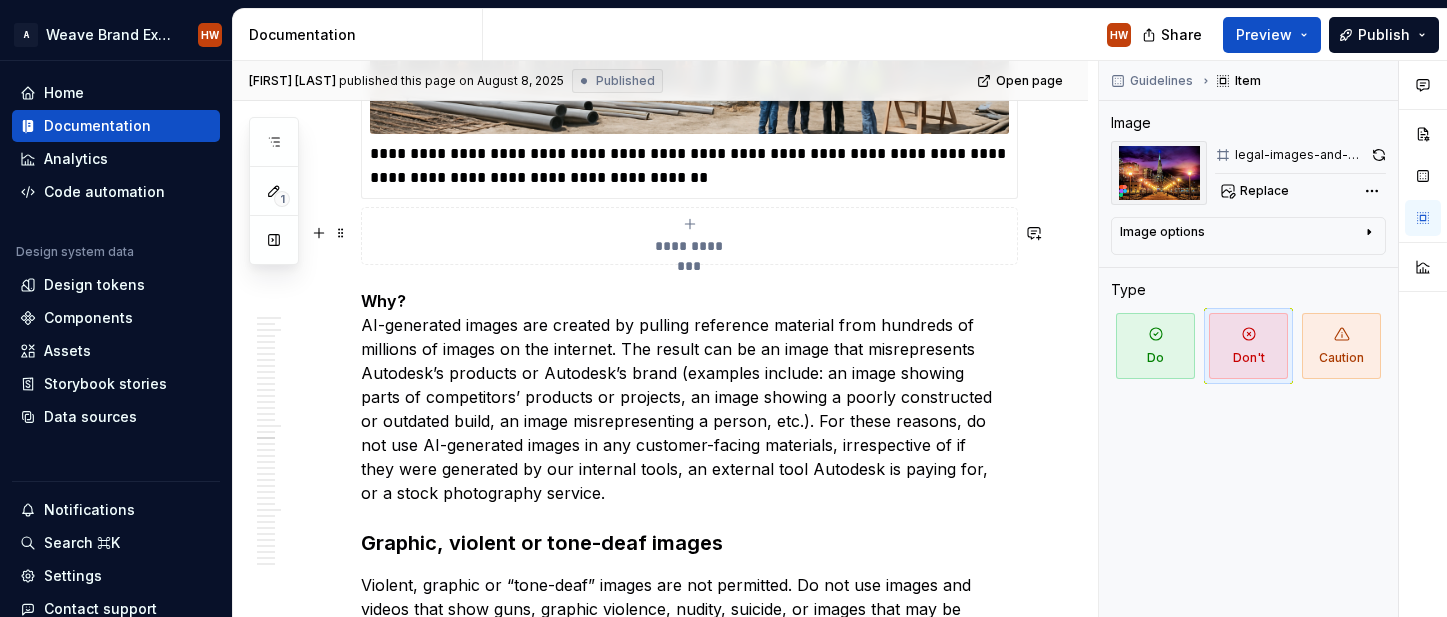 scroll, scrollTop: 14741, scrollLeft: 0, axis: vertical 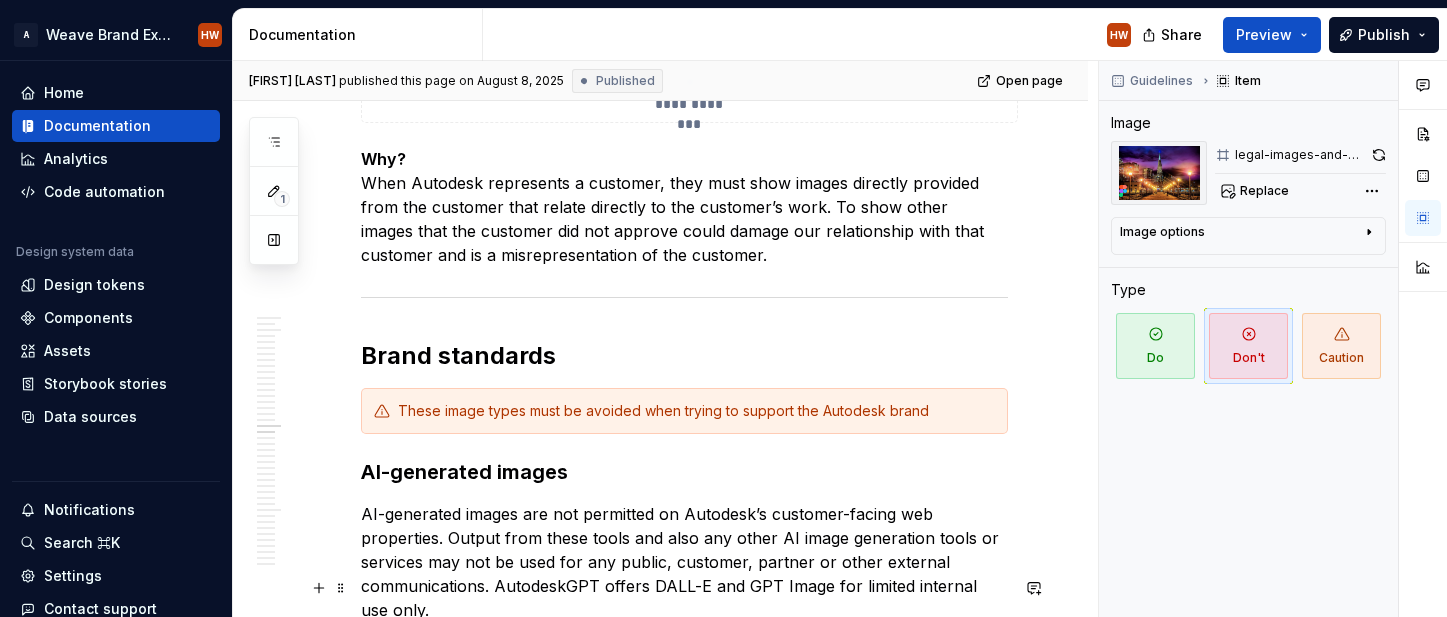 type on "*" 